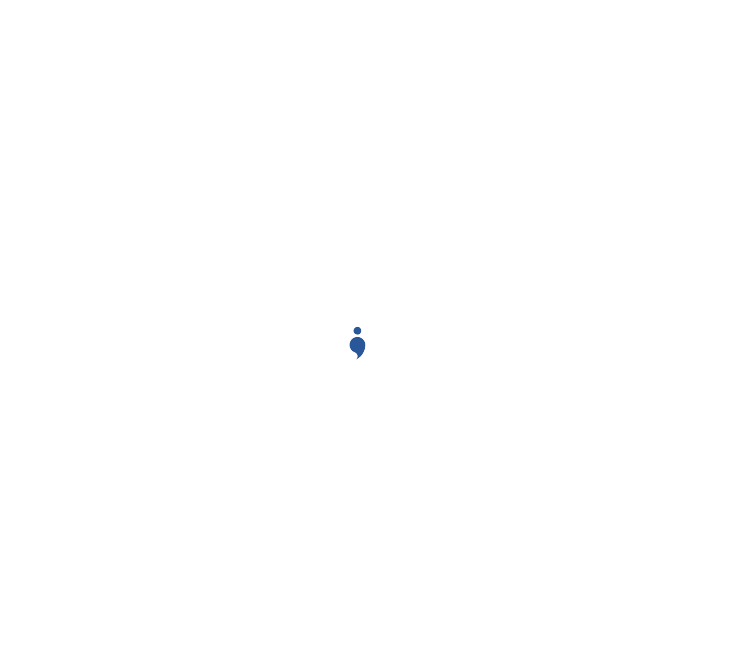 scroll, scrollTop: 0, scrollLeft: 0, axis: both 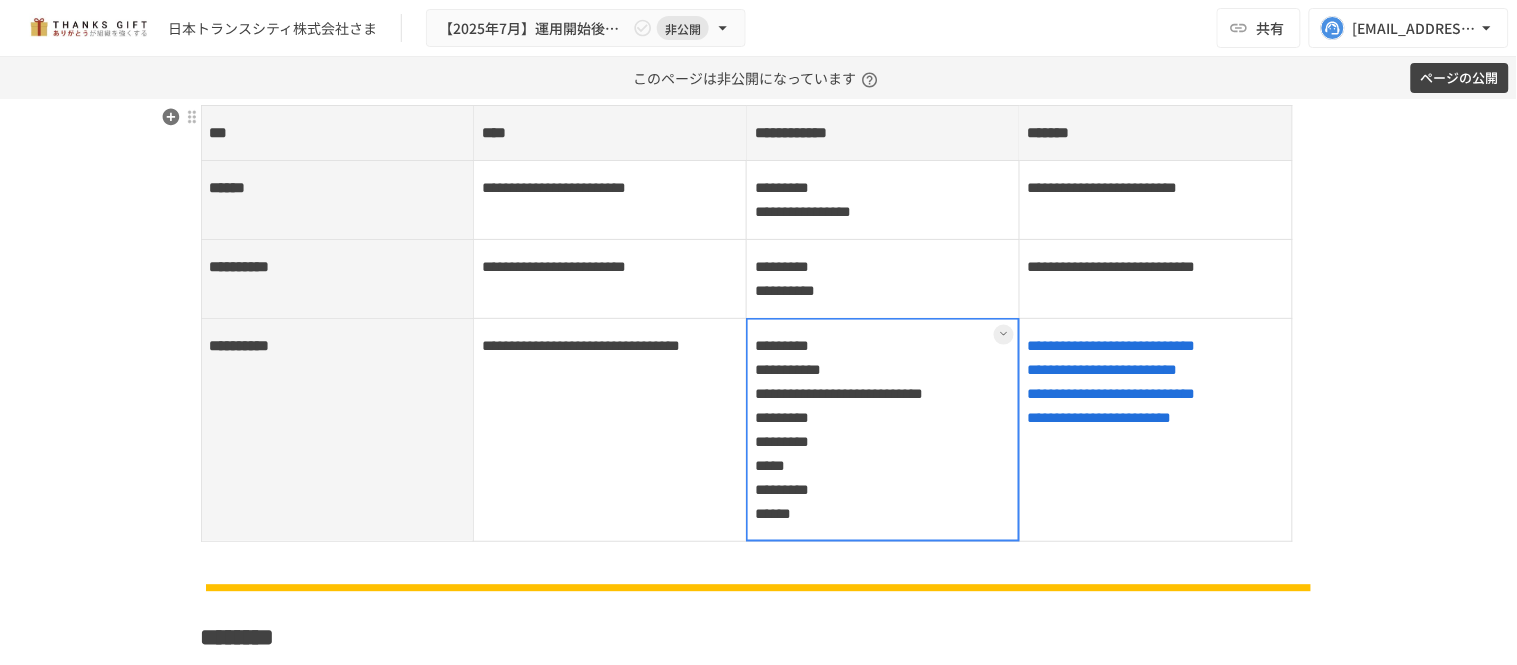 click on "**********" at bounding box center (883, 430) 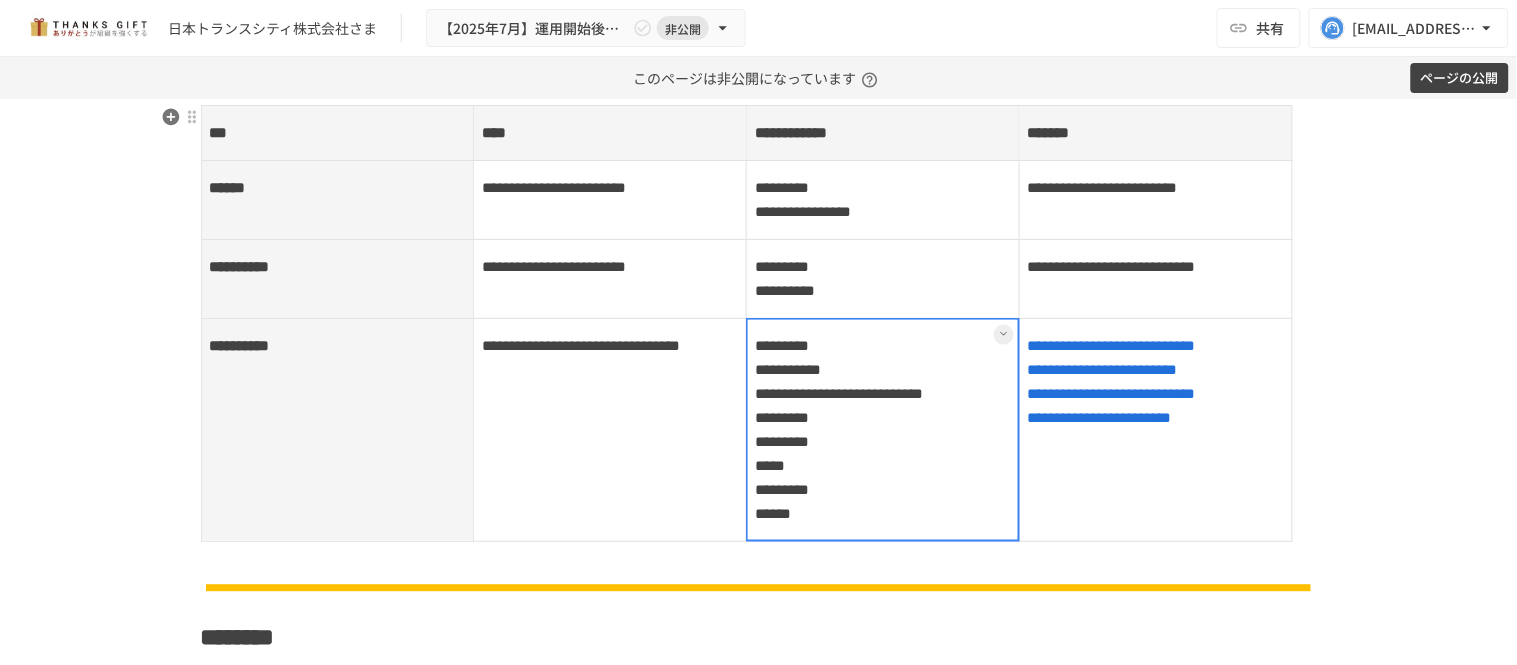 click at bounding box center (883, 430) 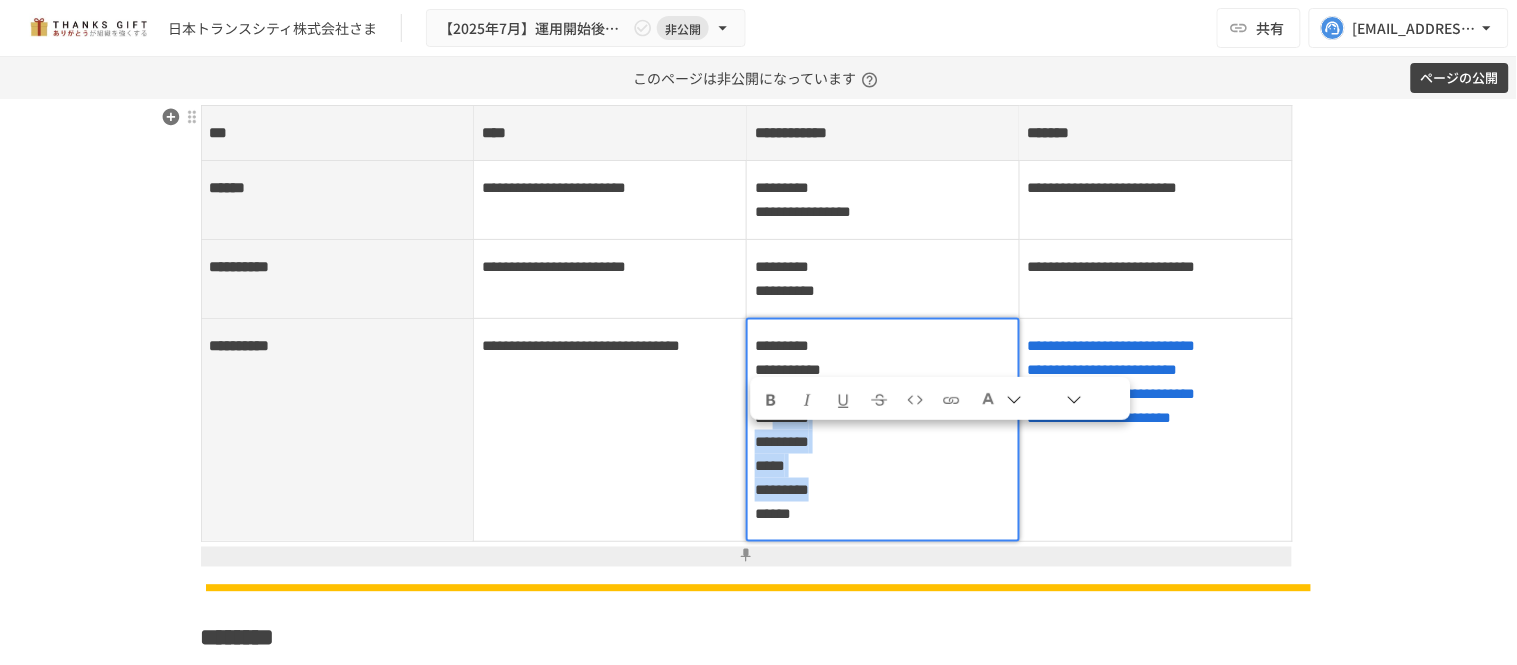 drag, startPoint x: 885, startPoint y: 514, endPoint x: 800, endPoint y: 403, distance: 139.807 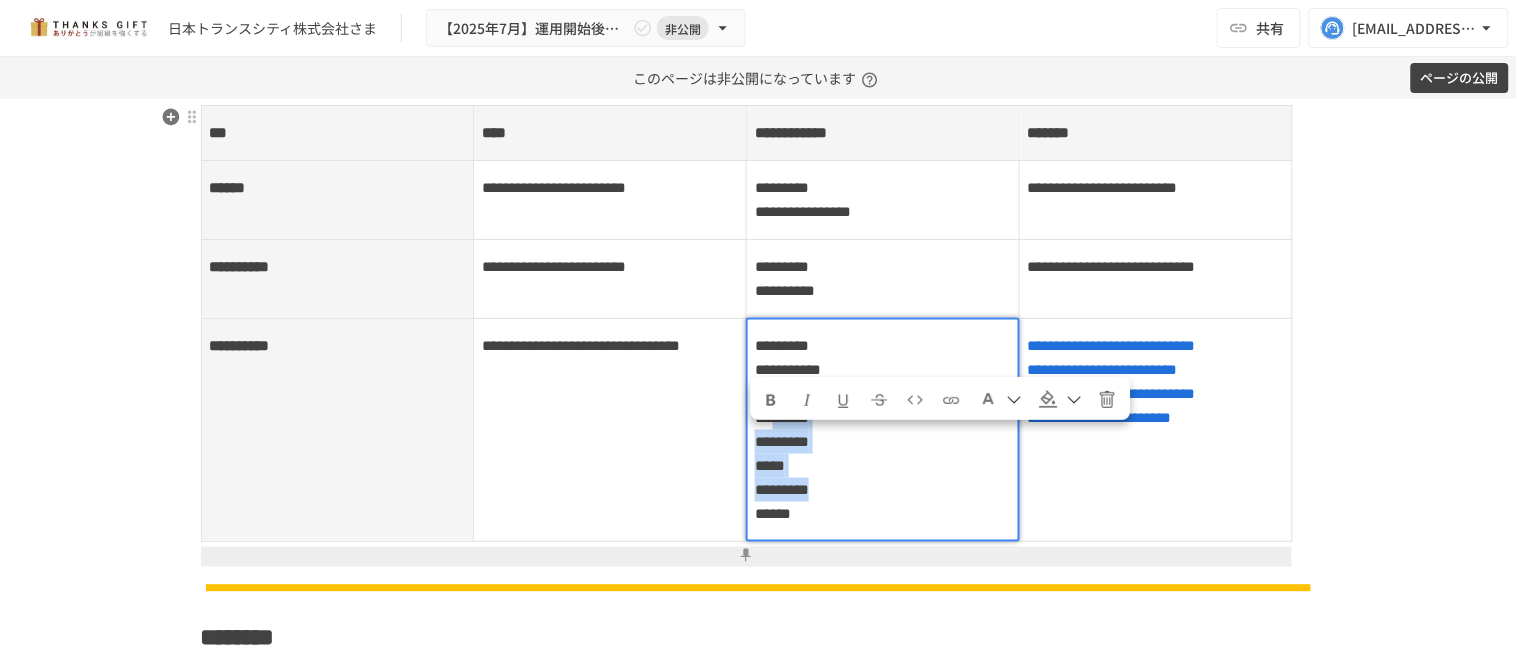 click on "**********" at bounding box center (883, 430) 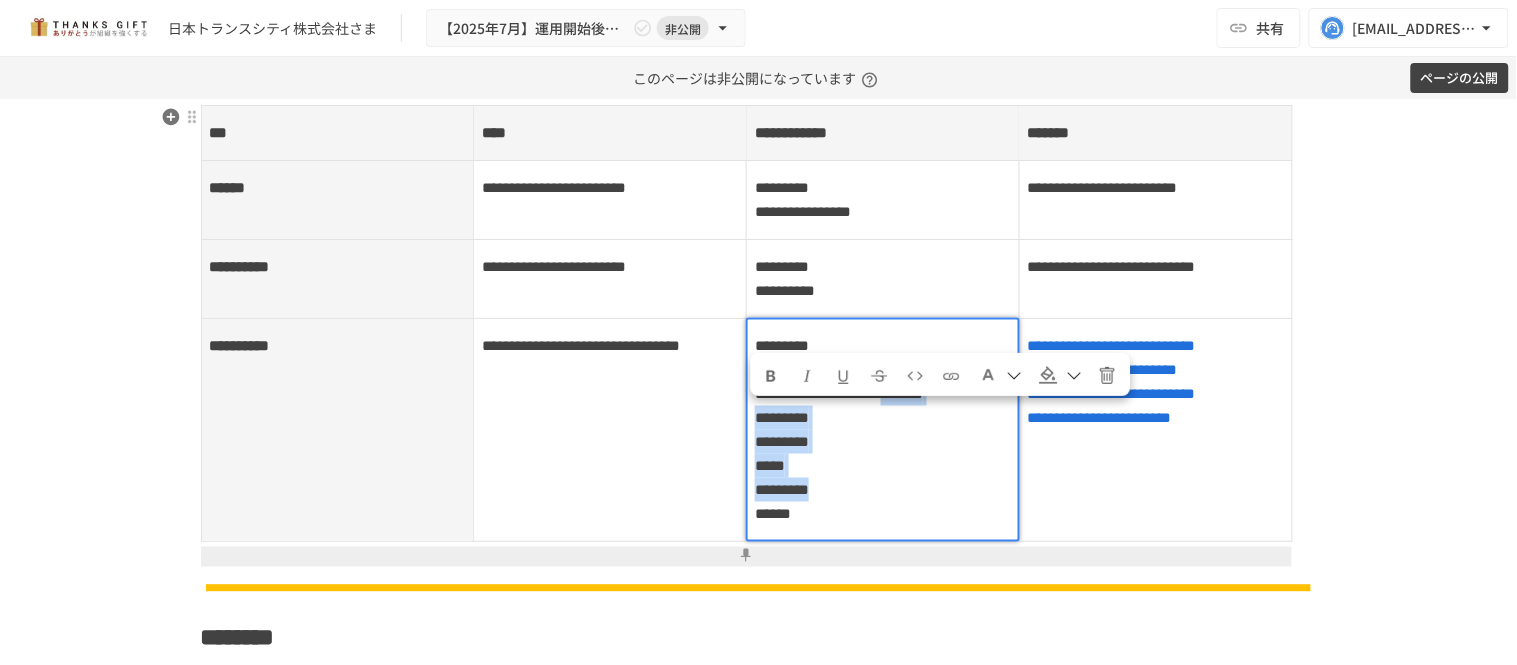click on "**********" at bounding box center (883, 200) 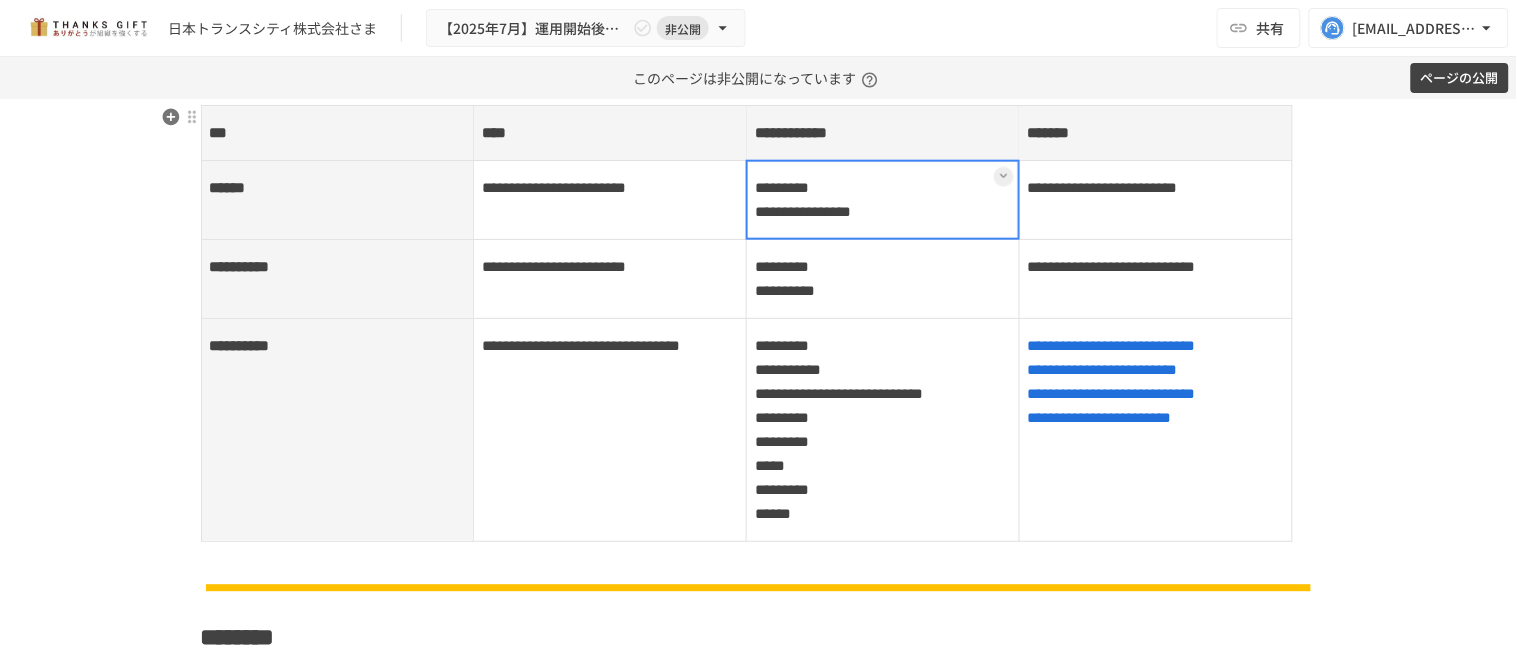 click at bounding box center [883, 200] 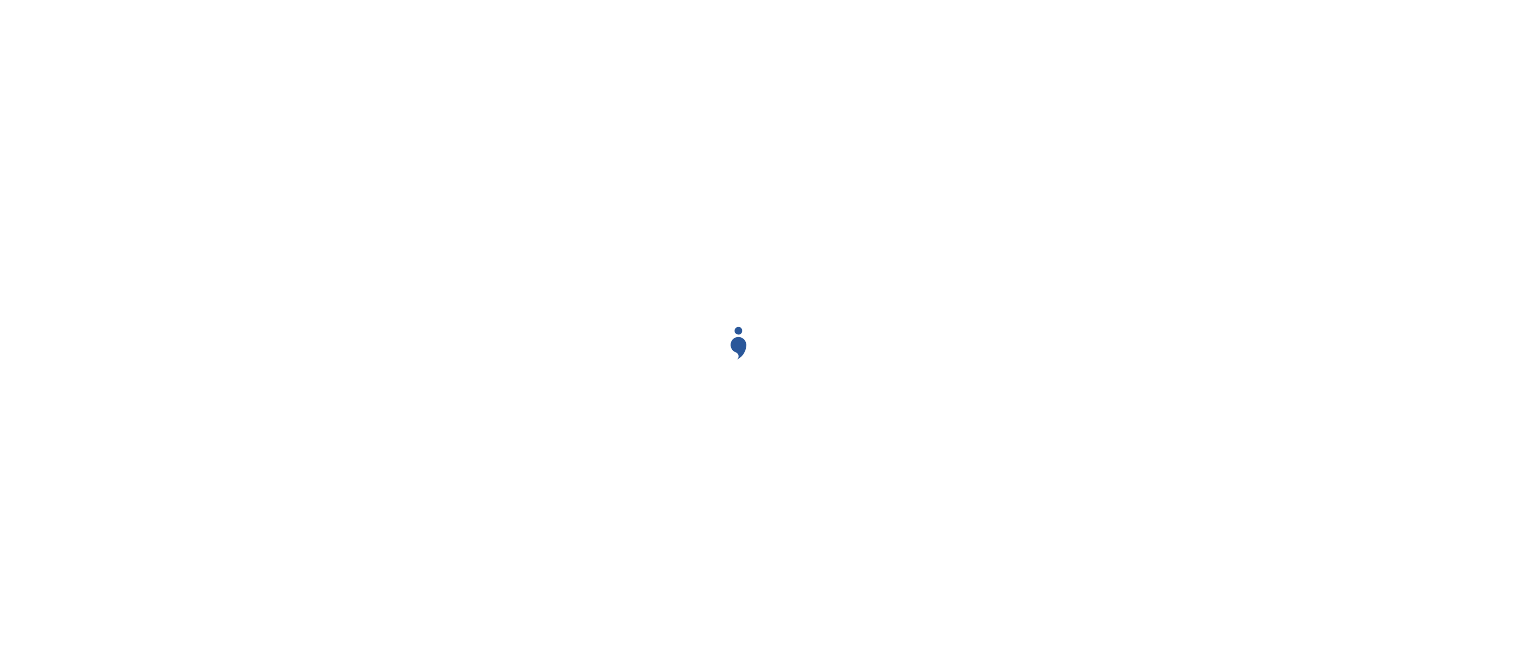 scroll, scrollTop: 0, scrollLeft: 0, axis: both 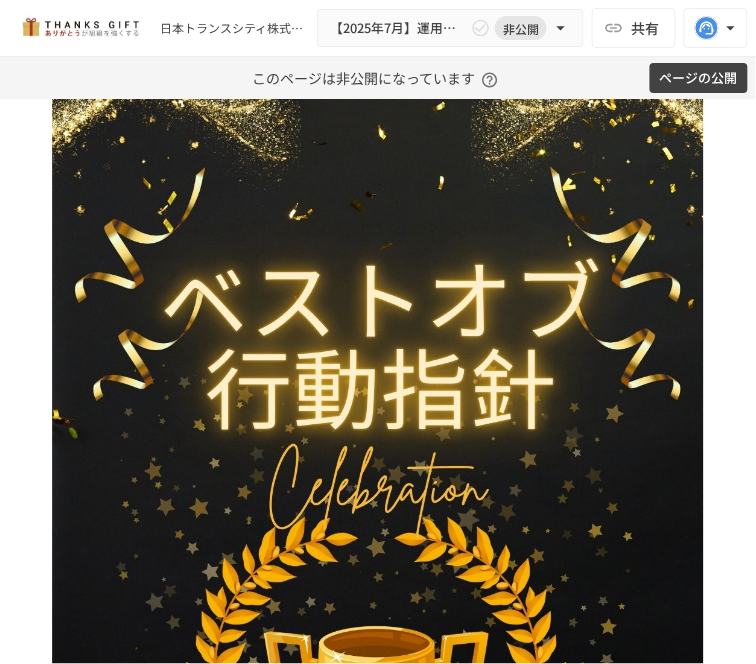 click on "**********" at bounding box center [378, -415] 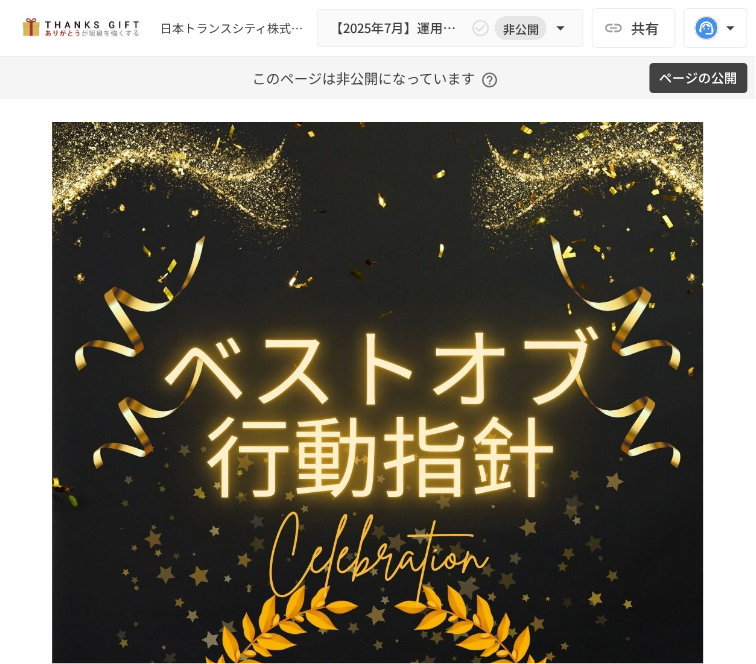 type 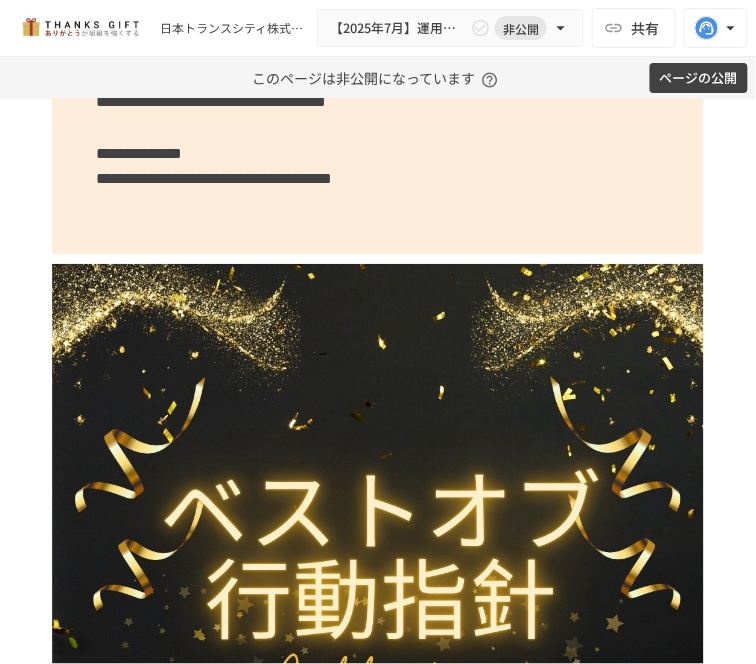 scroll, scrollTop: 3877, scrollLeft: 0, axis: vertical 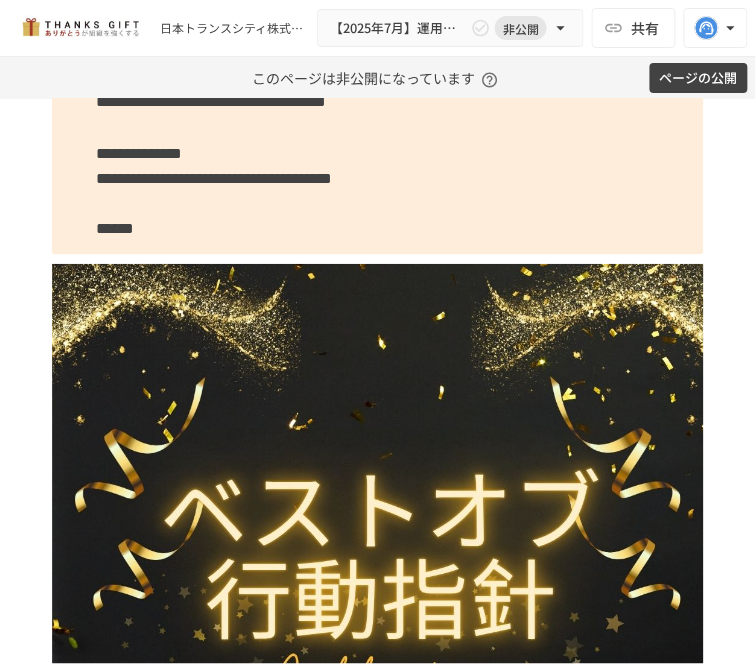click on "**********" at bounding box center [378, -231] 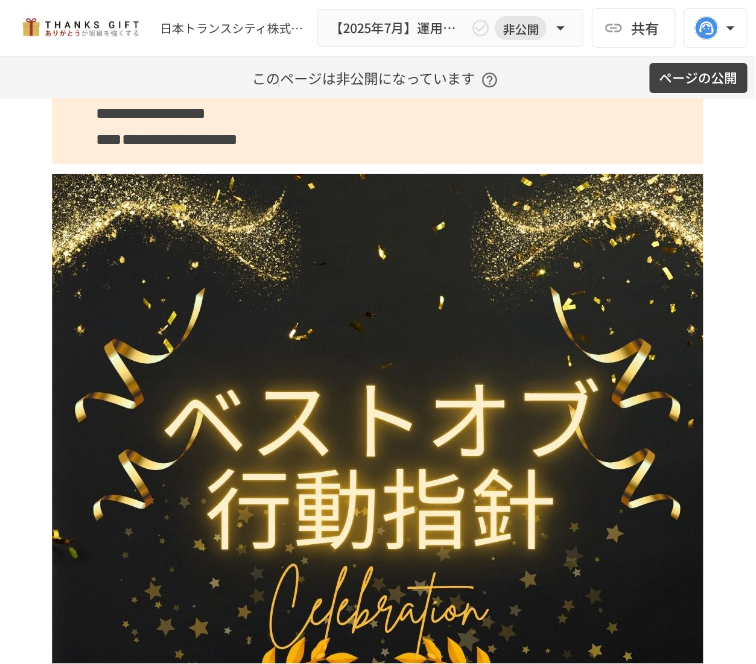 scroll, scrollTop: 4020, scrollLeft: 0, axis: vertical 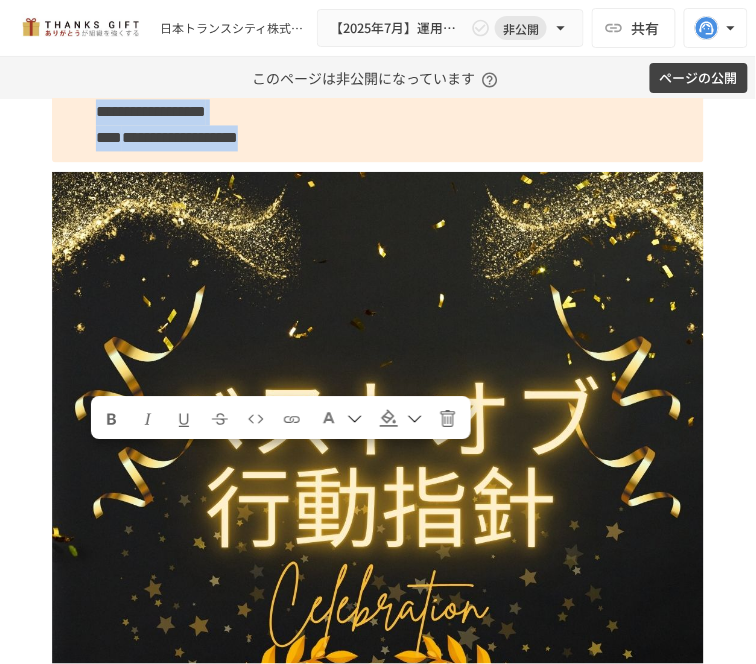 drag, startPoint x: 93, startPoint y: 458, endPoint x: 473, endPoint y: 483, distance: 380.82147 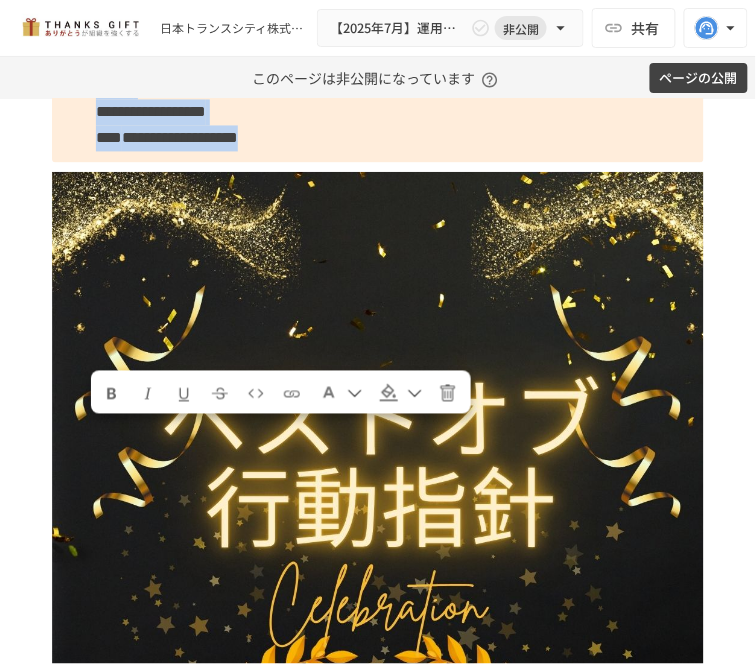 drag, startPoint x: 473, startPoint y: 483, endPoint x: 87, endPoint y: 432, distance: 389.35458 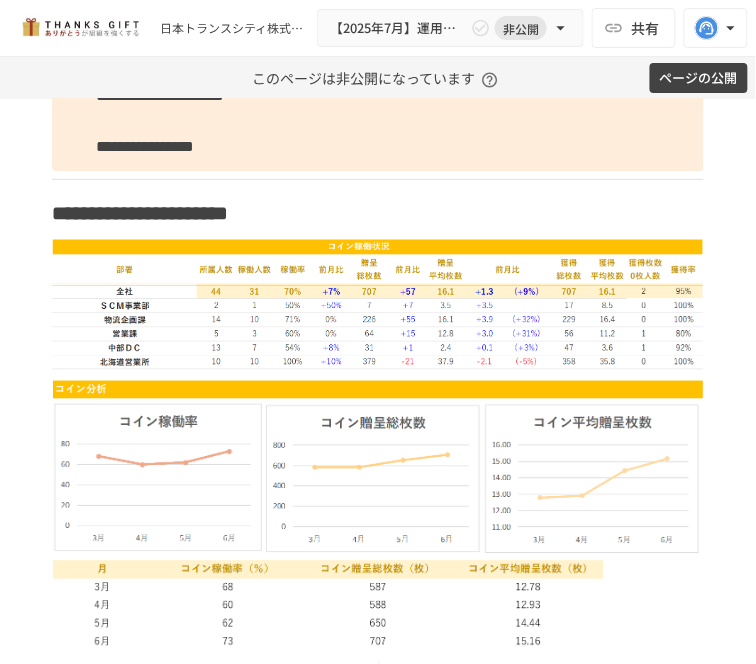 scroll, scrollTop: 2167, scrollLeft: 0, axis: vertical 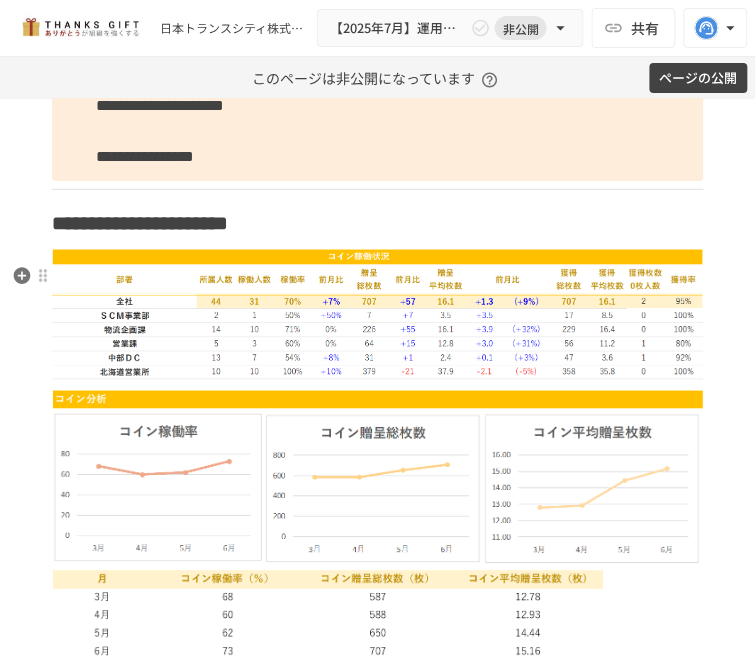 click on "**********" at bounding box center [378, 118] 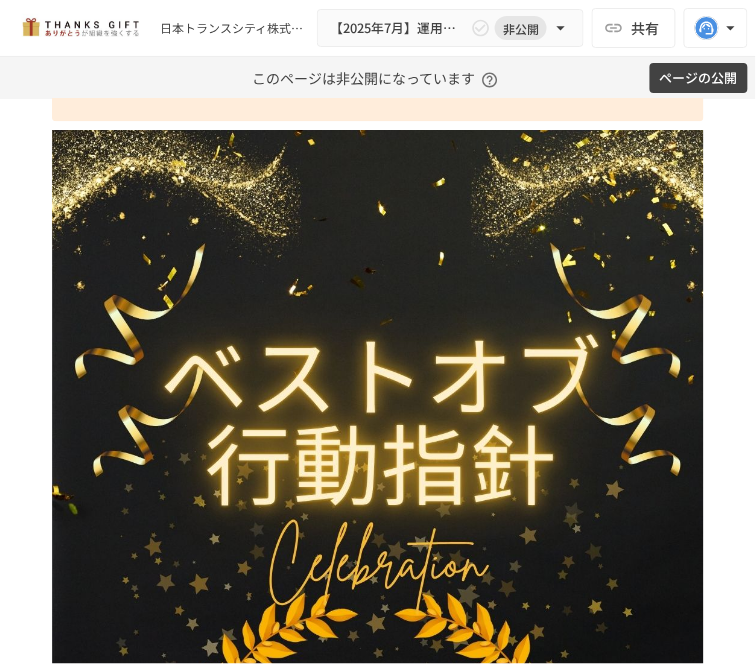 scroll, scrollTop: 4166, scrollLeft: 0, axis: vertical 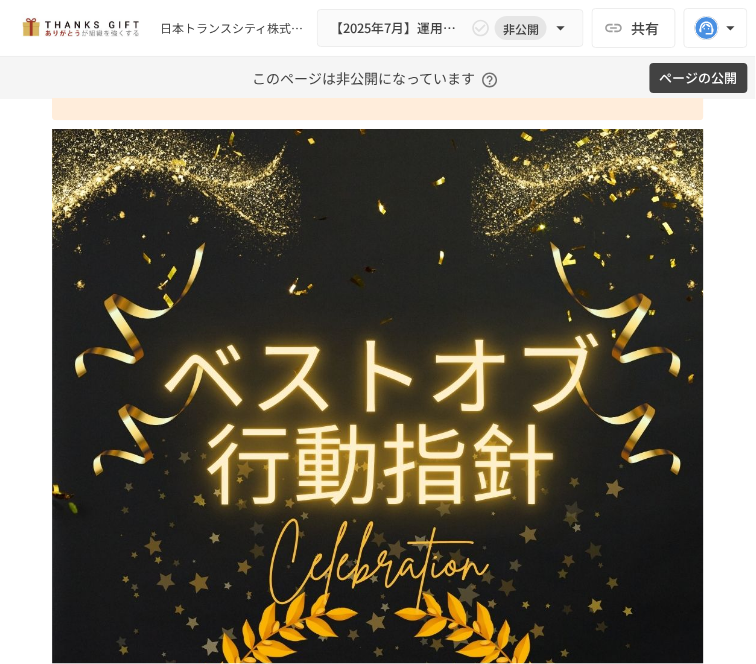 click on "**********" at bounding box center [378, -366] 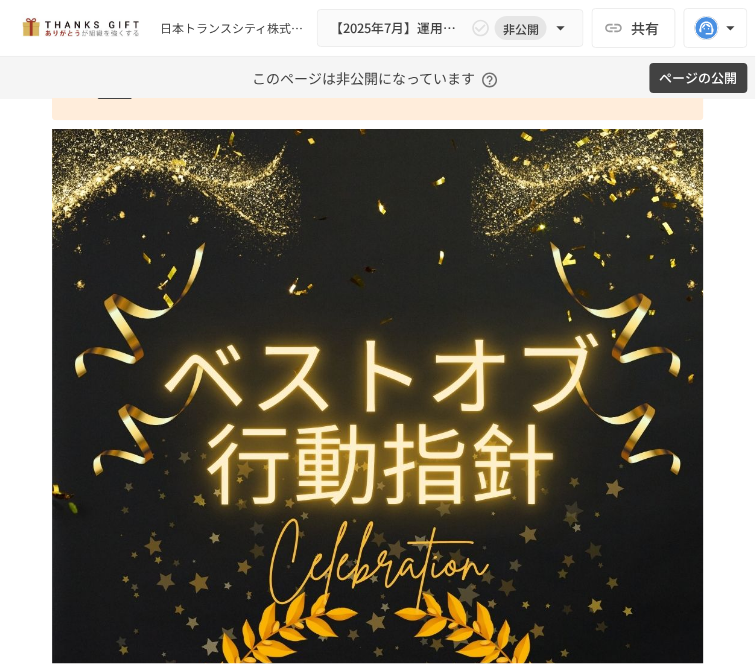 click on "**********" at bounding box center (378, -366) 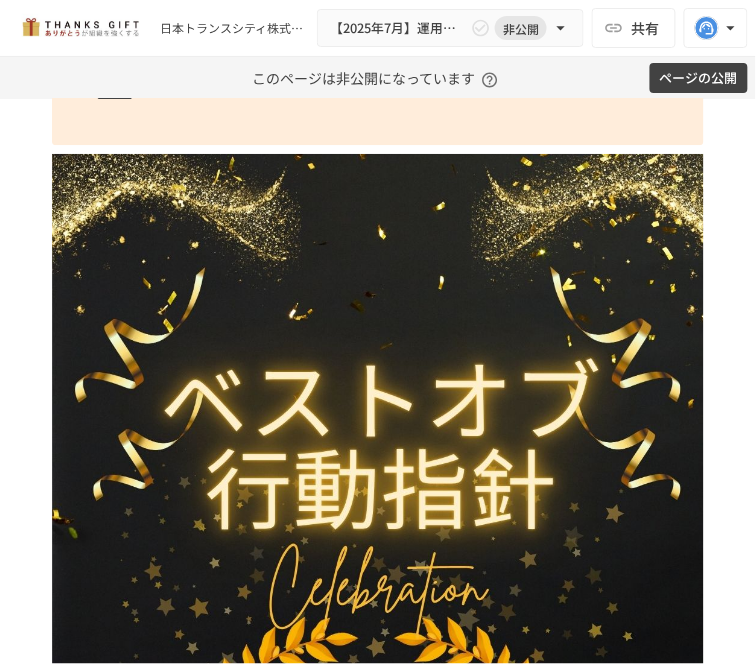 click on "**********" at bounding box center [378, -353] 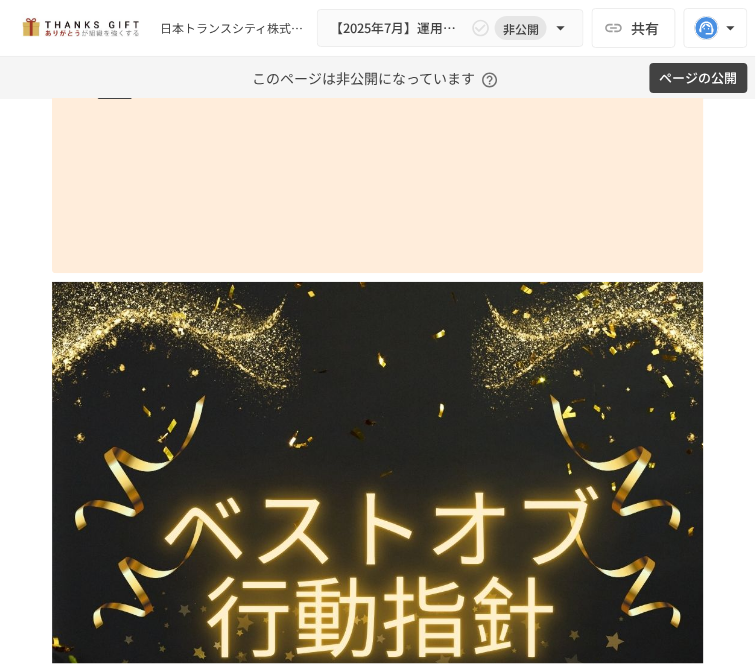 click on "**********" at bounding box center [378, -289] 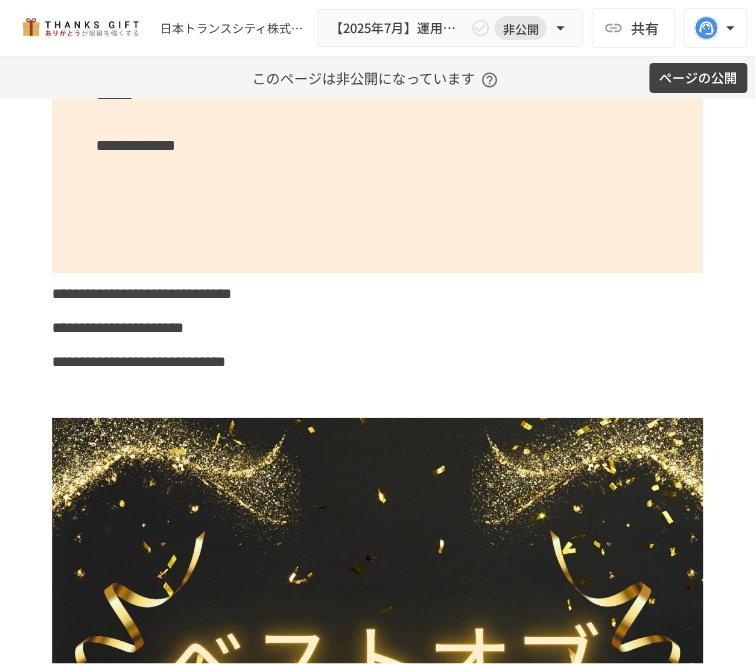 scroll, scrollTop: 4256, scrollLeft: 0, axis: vertical 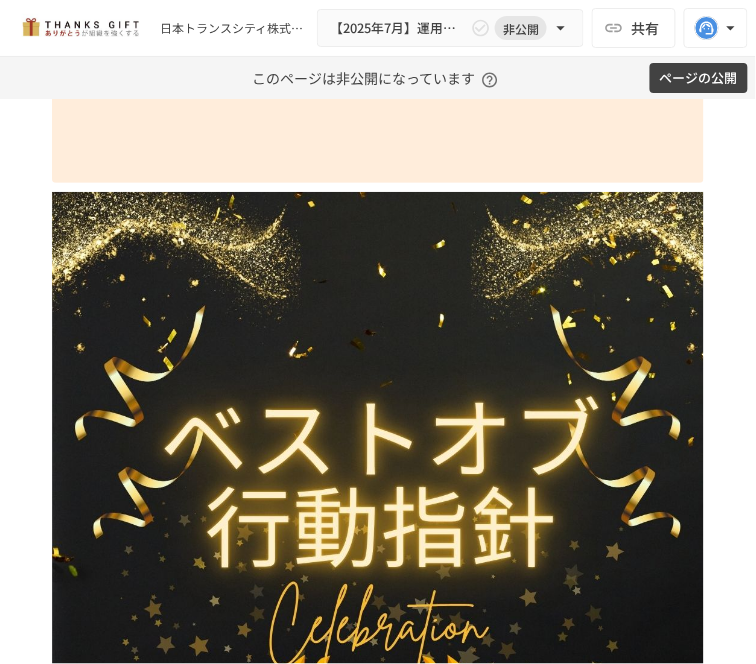 click on "**********" at bounding box center (378, -379) 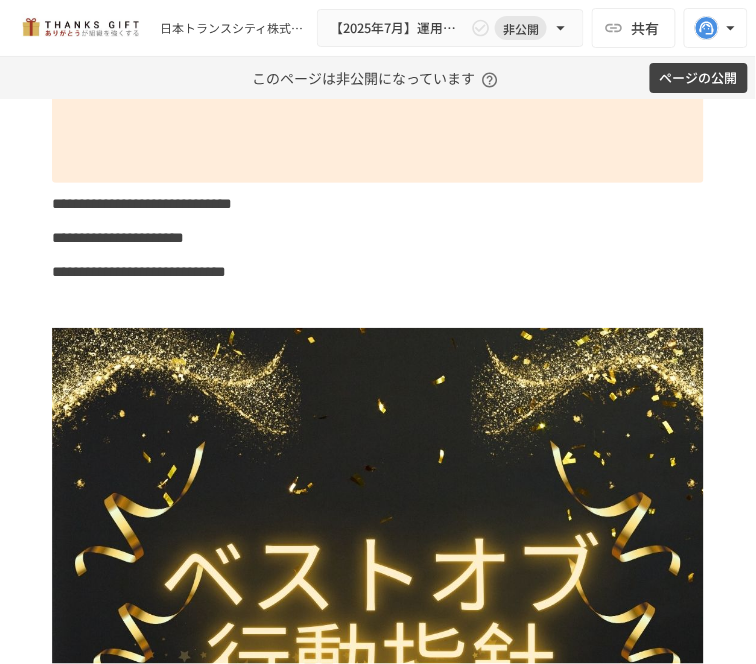 click on "**********" at bounding box center (136, 30) 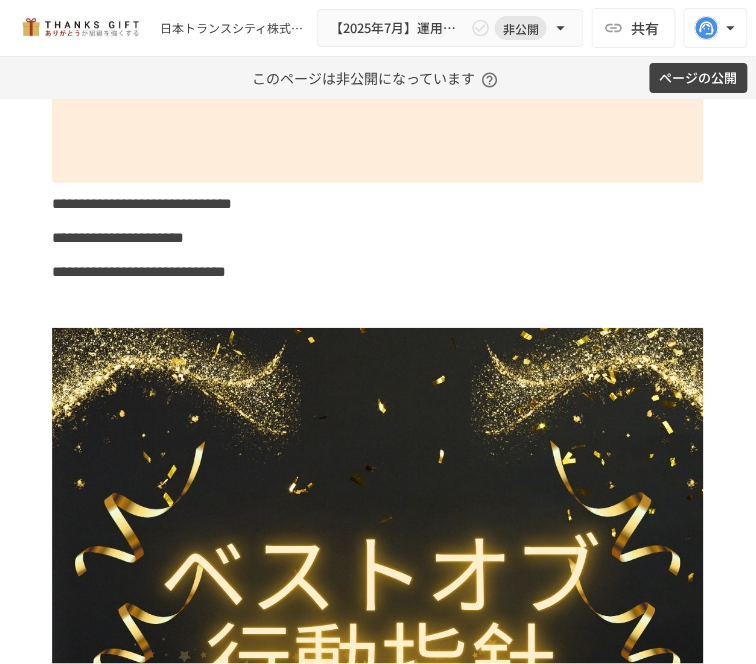 click on "**********" at bounding box center (136, 30) 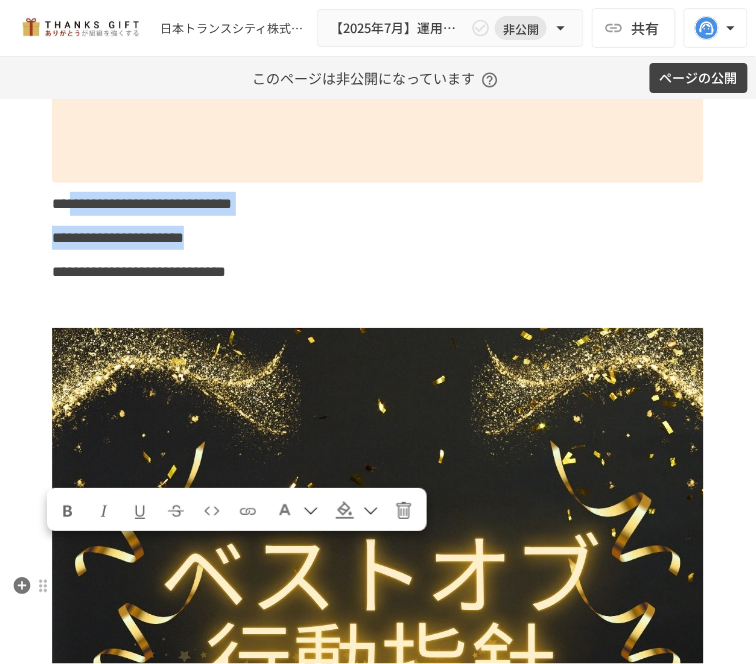 drag, startPoint x: 97, startPoint y: 553, endPoint x: 394, endPoint y: 578, distance: 298.05032 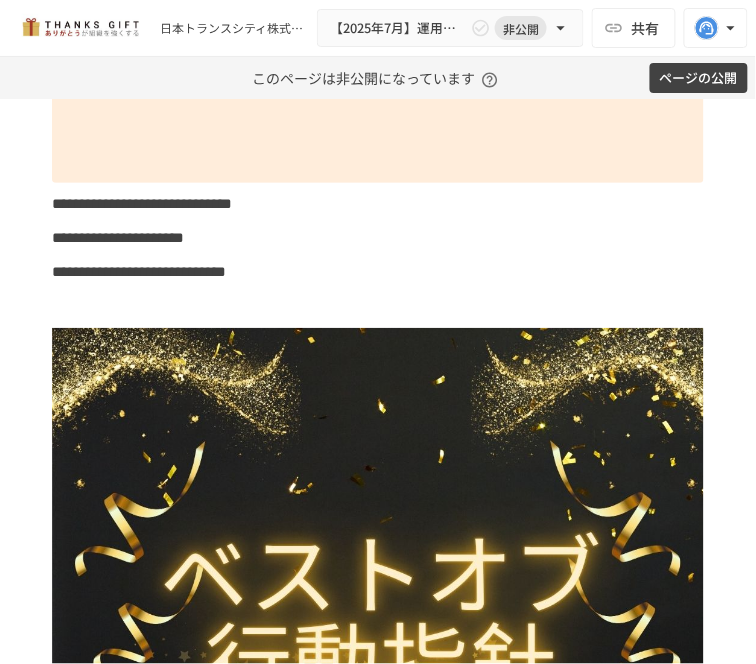 click on "**********" at bounding box center [378, -379] 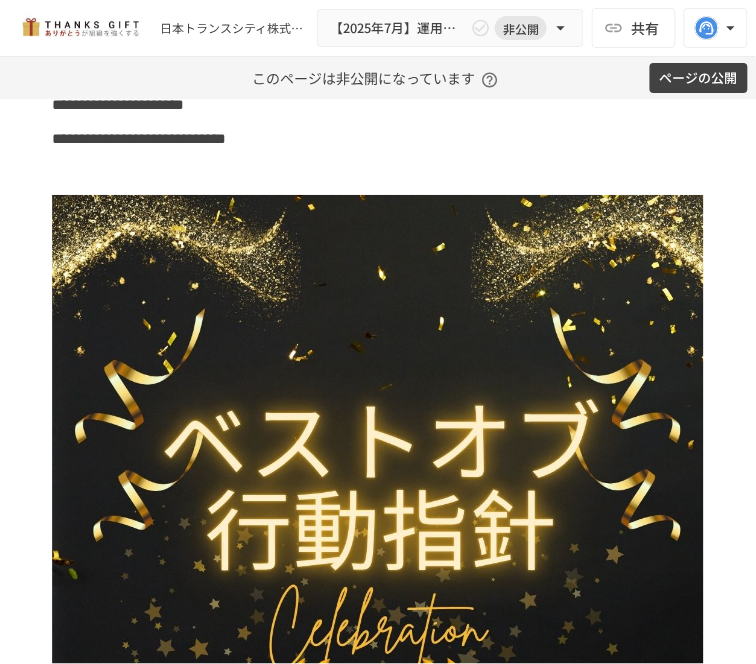 scroll, scrollTop: 4423, scrollLeft: 0, axis: vertical 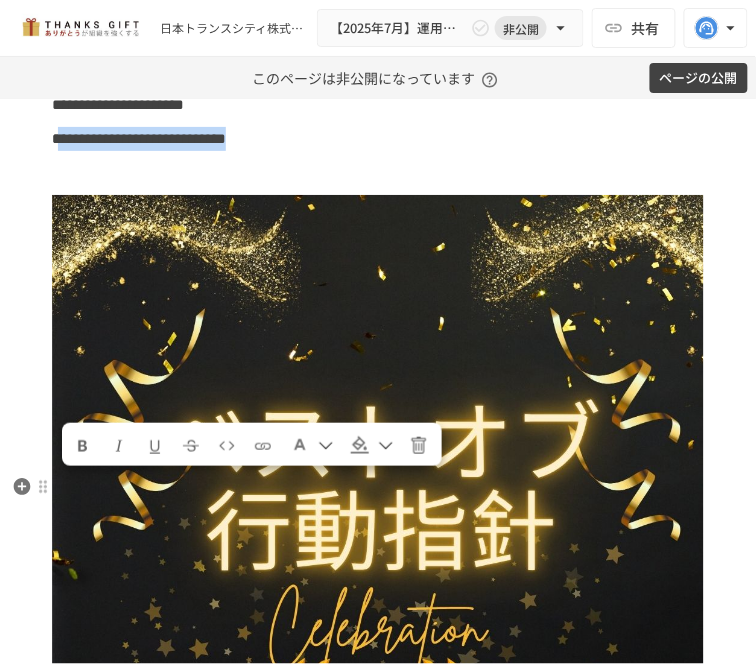 drag, startPoint x: 472, startPoint y: 490, endPoint x: 74, endPoint y: 495, distance: 398.0314 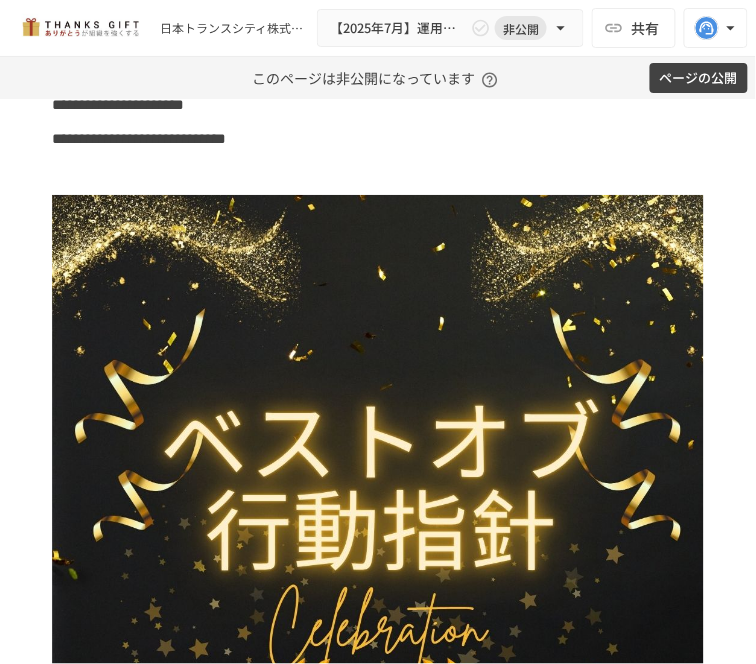 click on "**********" at bounding box center (378, -546) 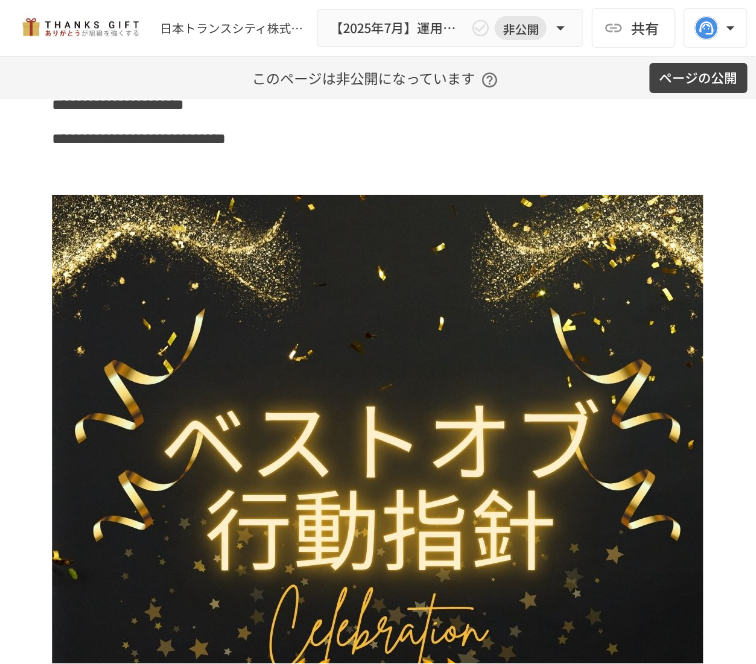 scroll, scrollTop: 4504, scrollLeft: 0, axis: vertical 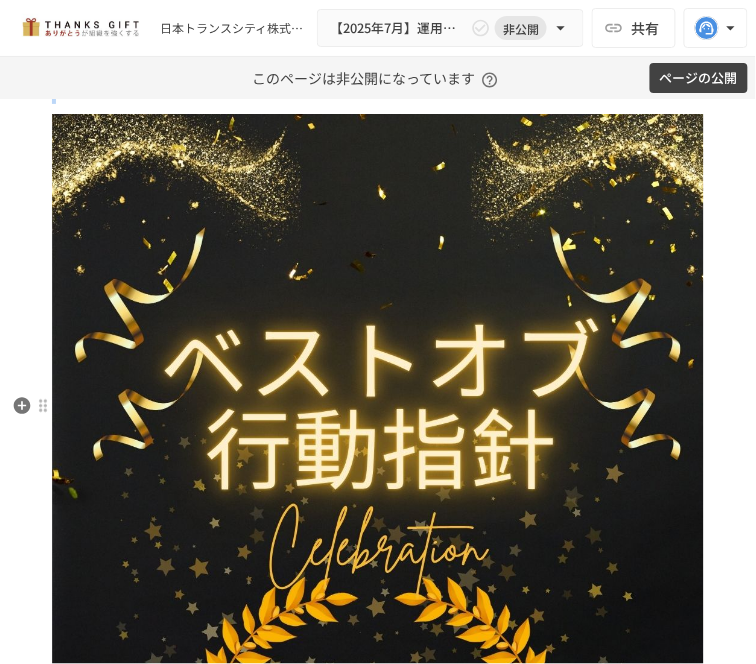 drag, startPoint x: 54, startPoint y: 311, endPoint x: 476, endPoint y: 426, distance: 437.38885 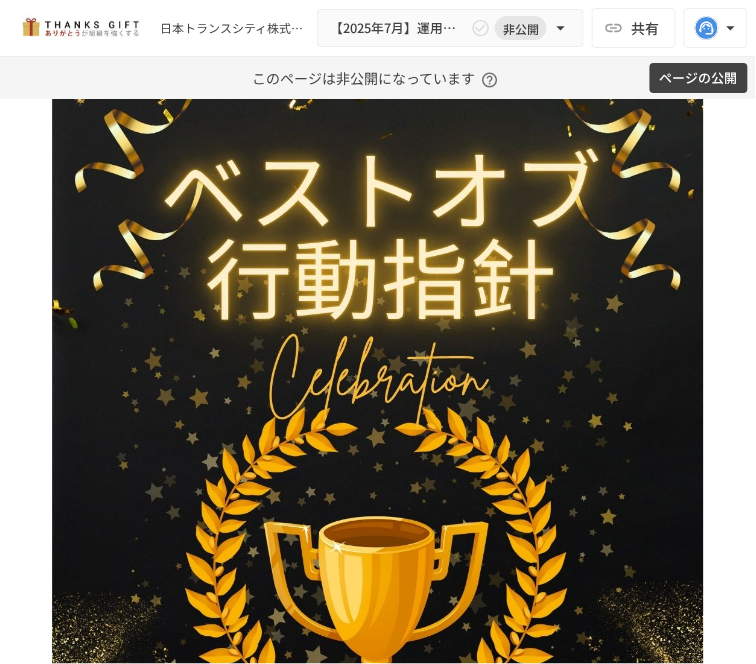 scroll, scrollTop: 4393, scrollLeft: 0, axis: vertical 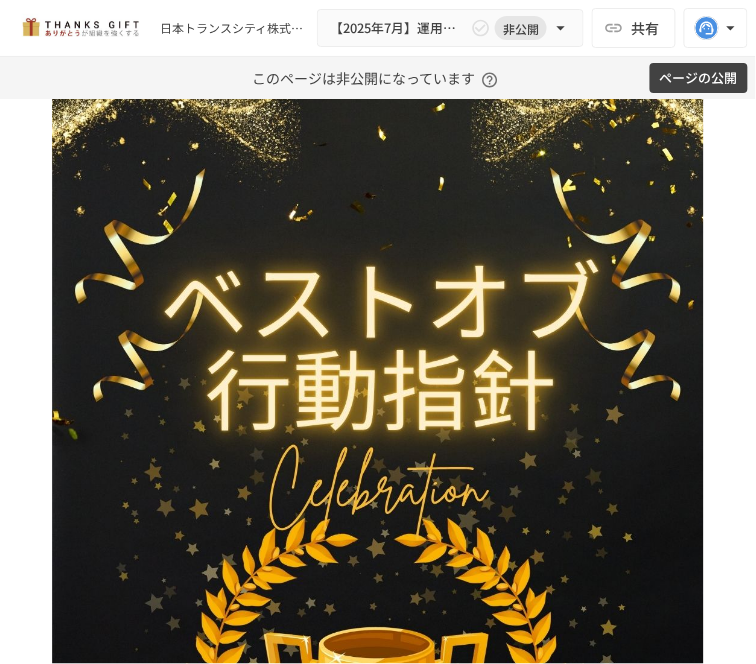click on "**********" at bounding box center [378, -516] 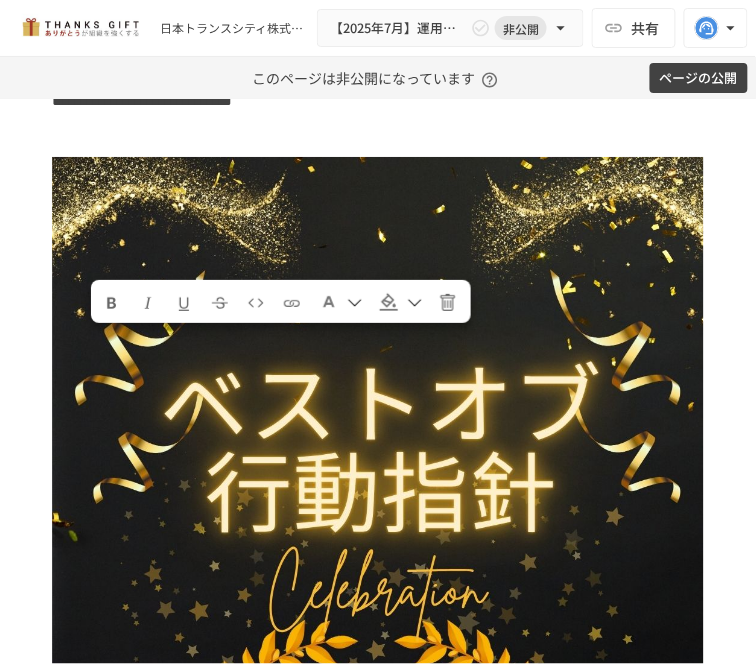 drag, startPoint x: 540, startPoint y: 350, endPoint x: 550, endPoint y: 367, distance: 19.723083 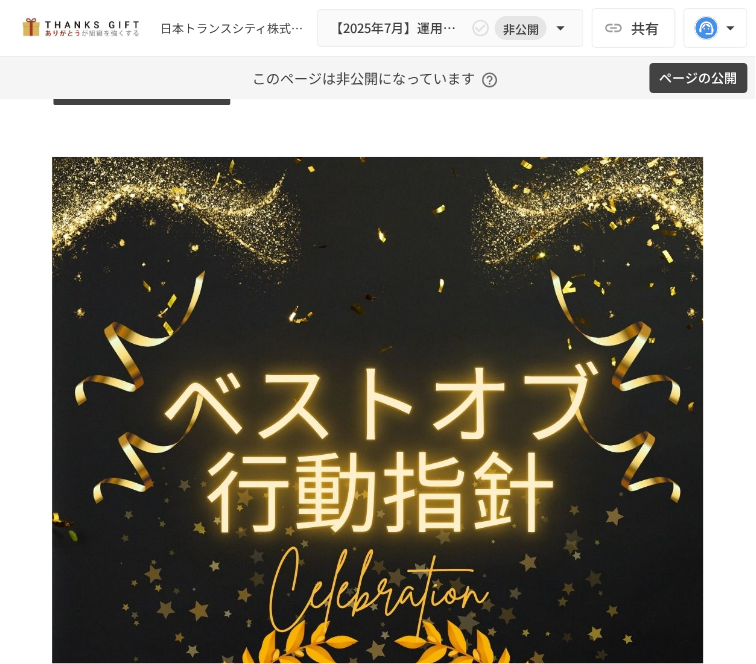 click on "**********" at bounding box center (378, -516) 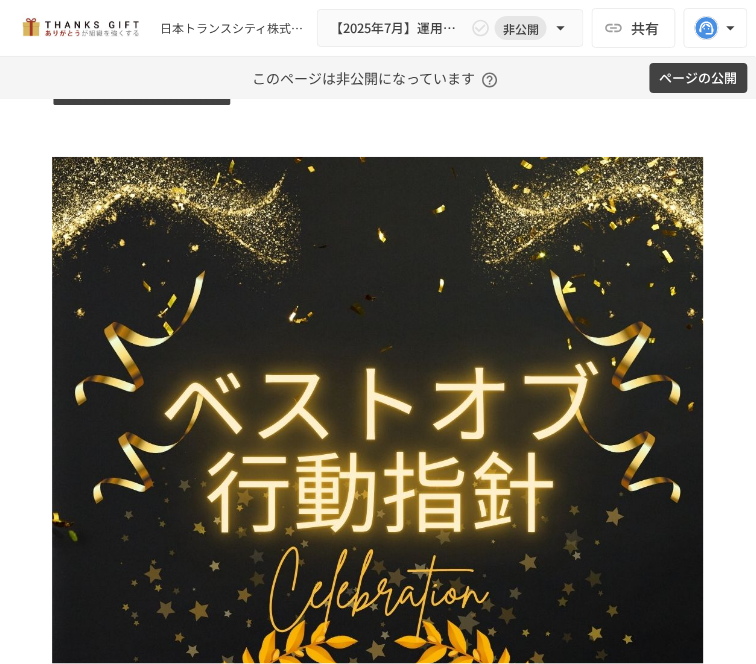 click on "**********" at bounding box center (378, -516) 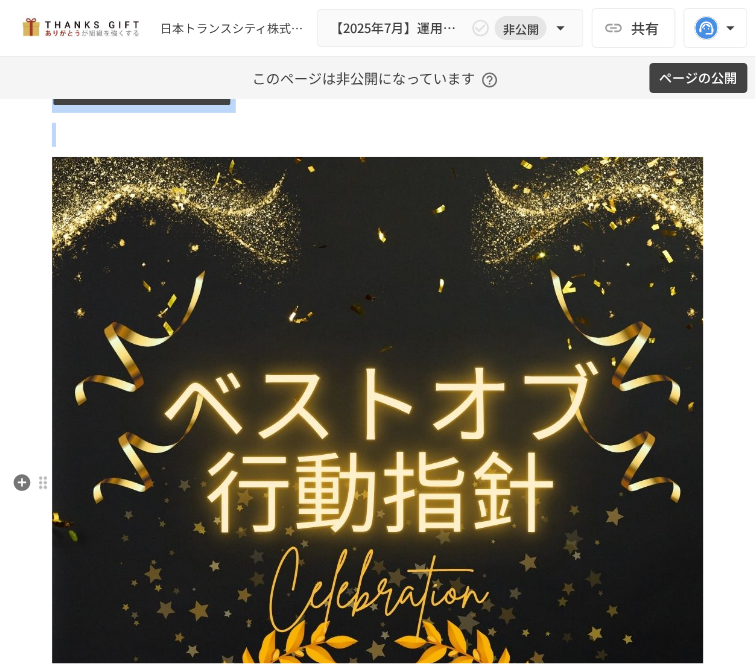 drag, startPoint x: 56, startPoint y: 416, endPoint x: 53, endPoint y: 483, distance: 67.06713 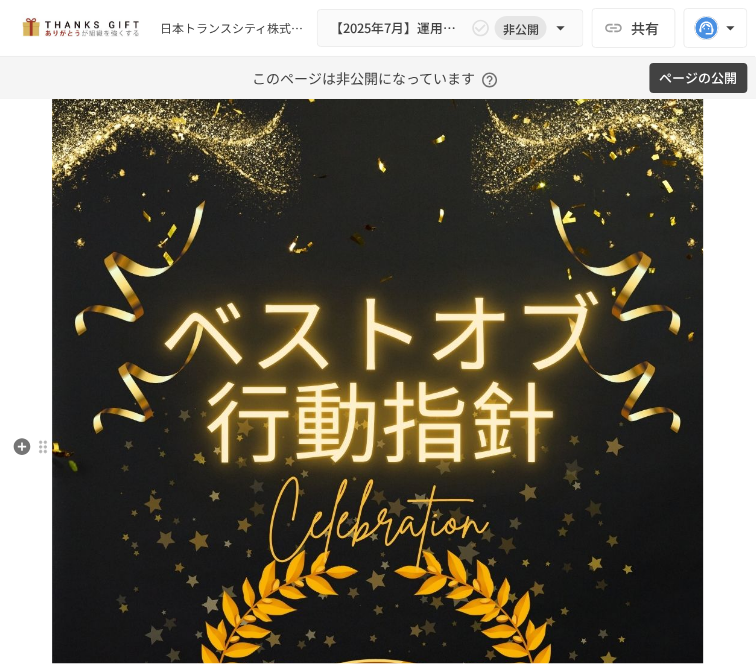 scroll, scrollTop: 4282, scrollLeft: 0, axis: vertical 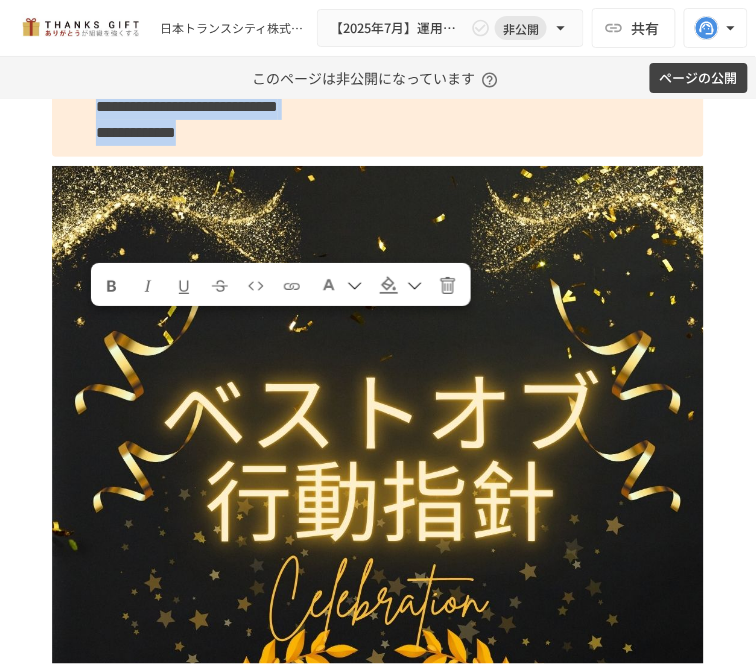 drag, startPoint x: 94, startPoint y: 322, endPoint x: 338, endPoint y: 483, distance: 292.3303 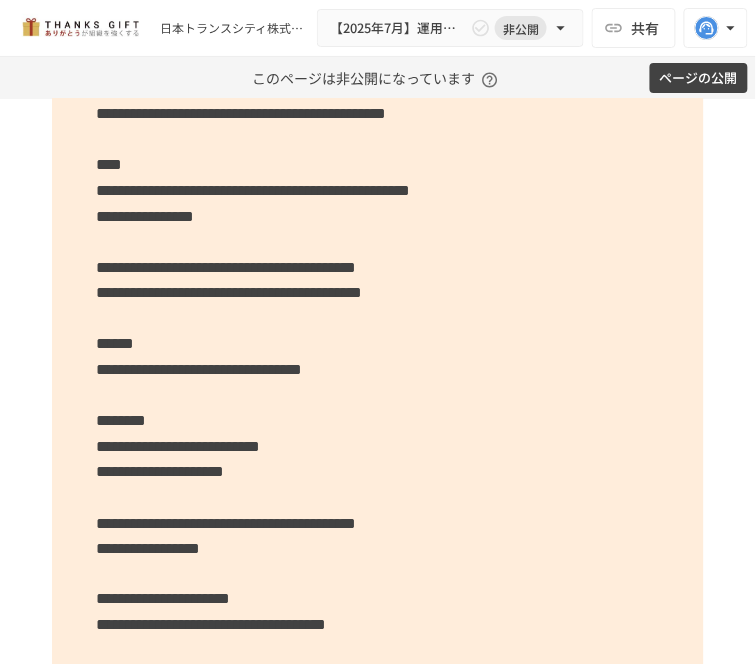 scroll, scrollTop: 3504, scrollLeft: 0, axis: vertical 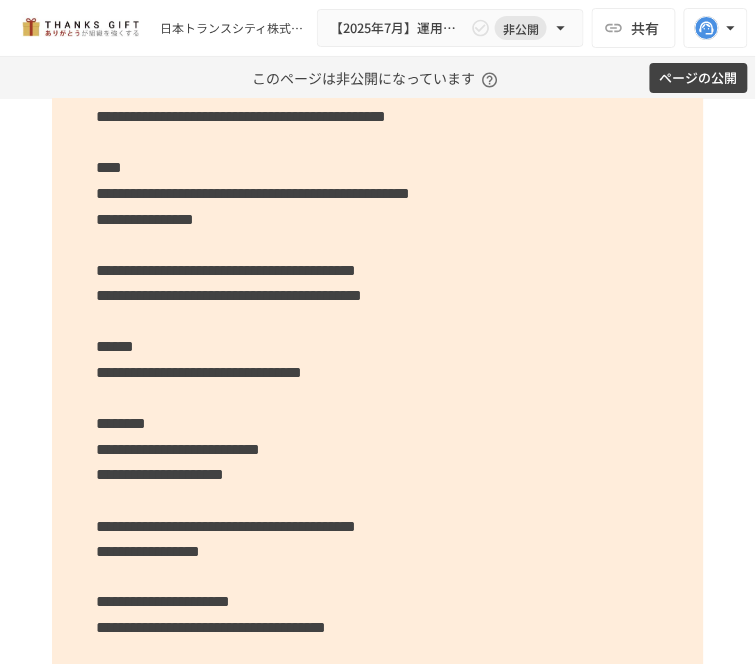 click on "**********" at bounding box center [378, 296] 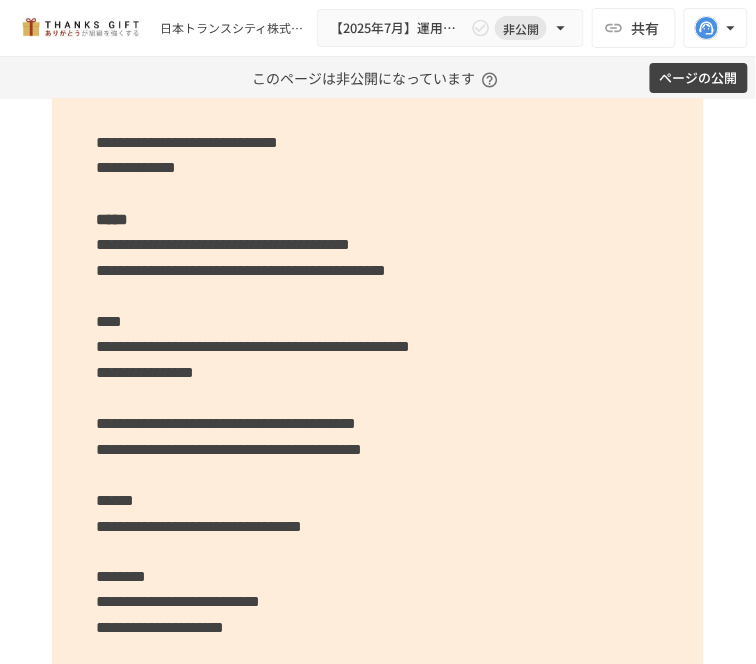 drag, startPoint x: 460, startPoint y: 186, endPoint x: 560, endPoint y: 134, distance: 112.71202 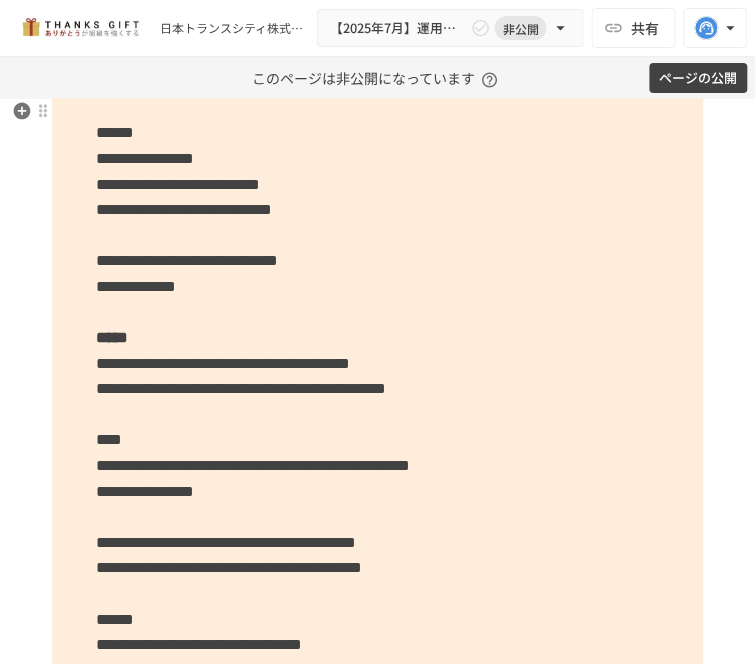 scroll, scrollTop: 3282, scrollLeft: 0, axis: vertical 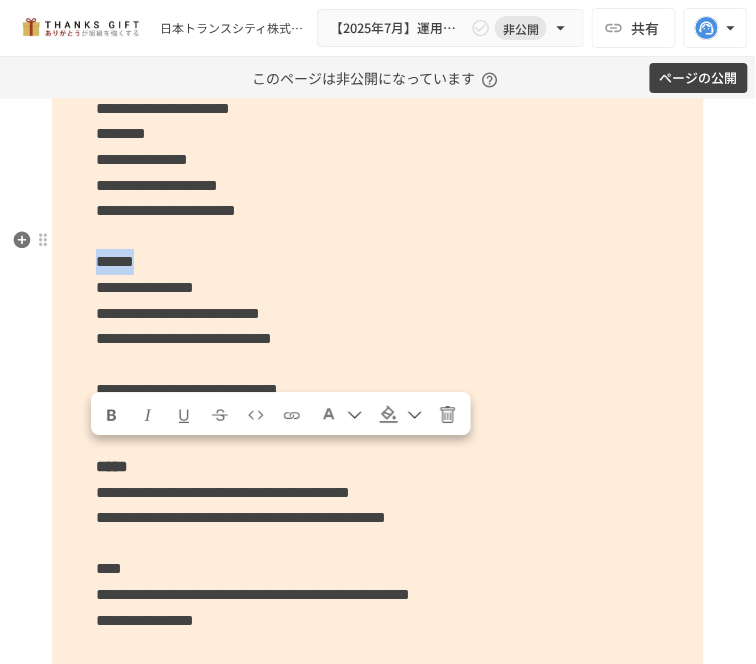 drag, startPoint x: 197, startPoint y: 463, endPoint x: 78, endPoint y: 463, distance: 119 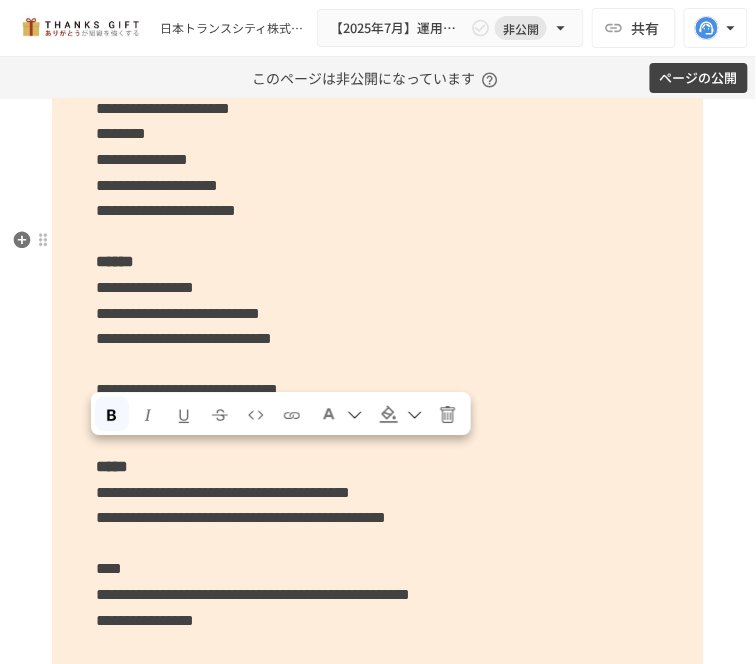 click on "**********" at bounding box center (178, 313) 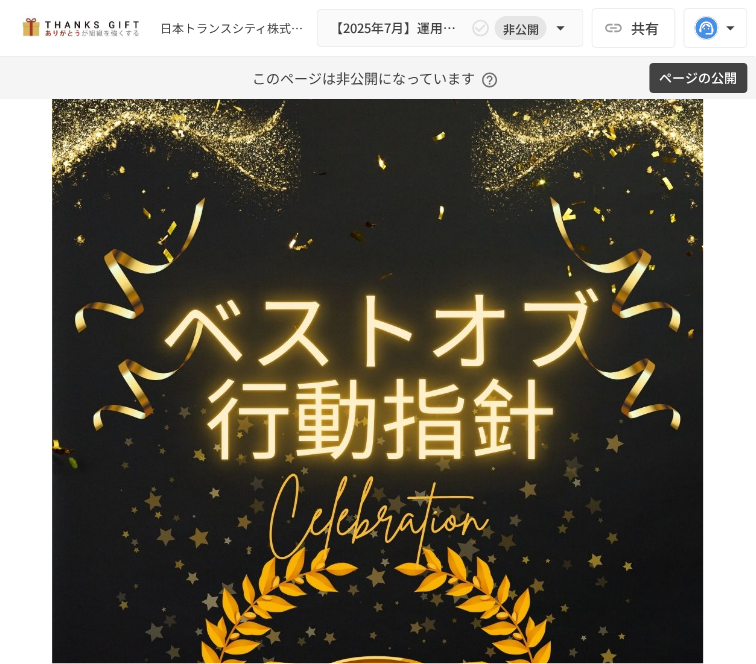 scroll, scrollTop: 4393, scrollLeft: 0, axis: vertical 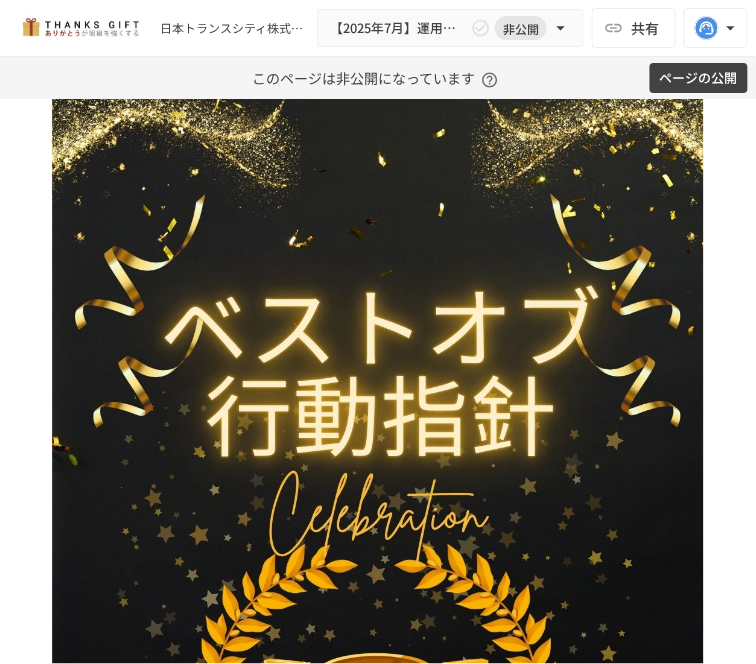 click on "**********" at bounding box center [378, -503] 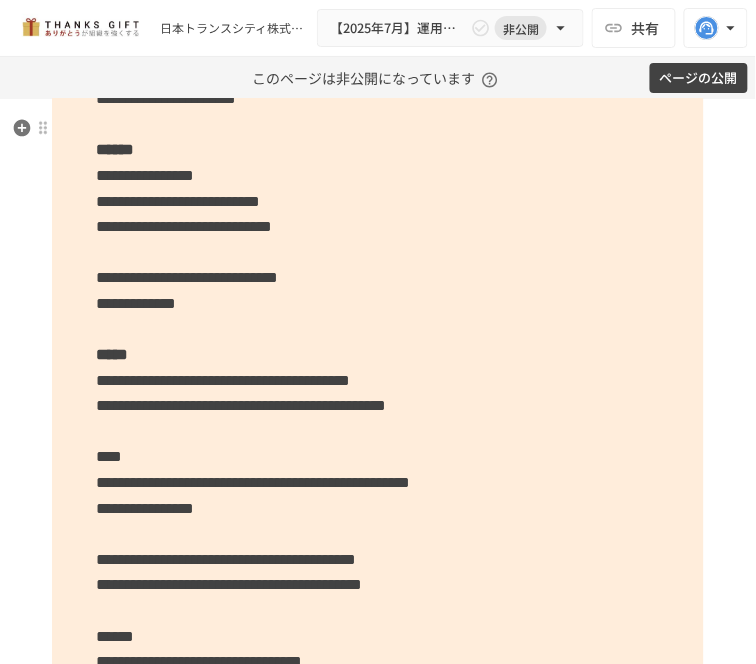 scroll, scrollTop: 3393, scrollLeft: 0, axis: vertical 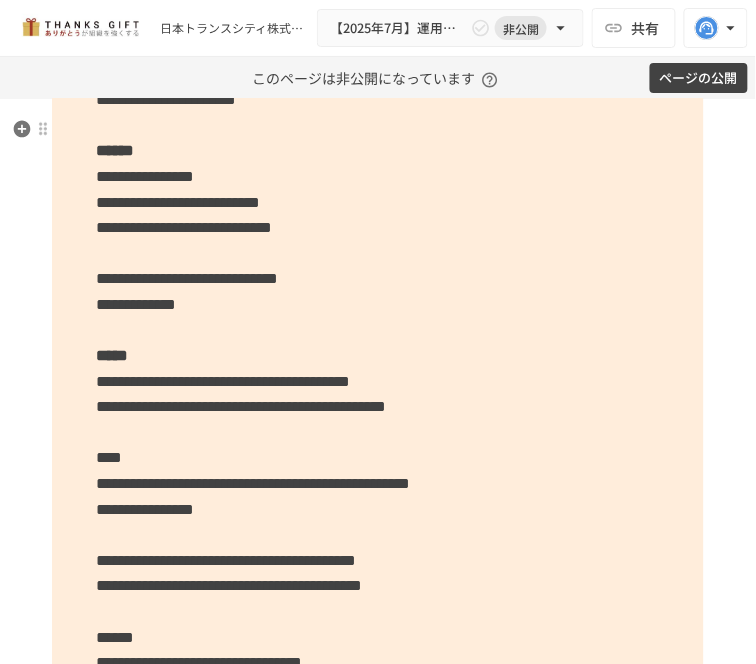 click on "**********" at bounding box center (378, 471) 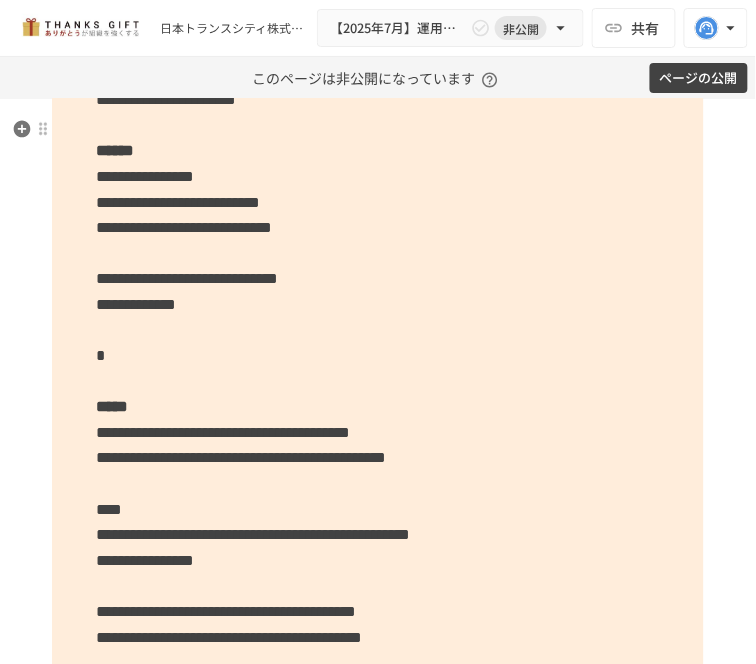 click on "**********" at bounding box center [378, 497] 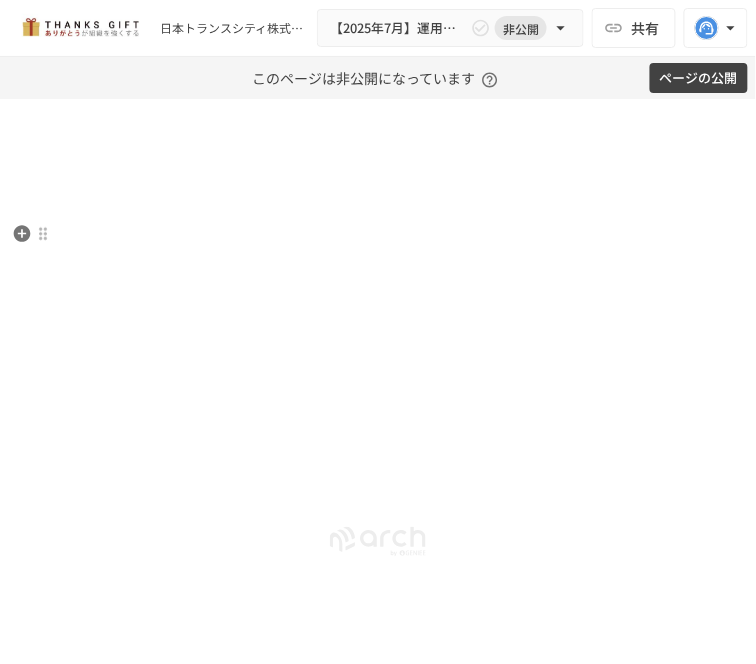 scroll, scrollTop: 8958, scrollLeft: 0, axis: vertical 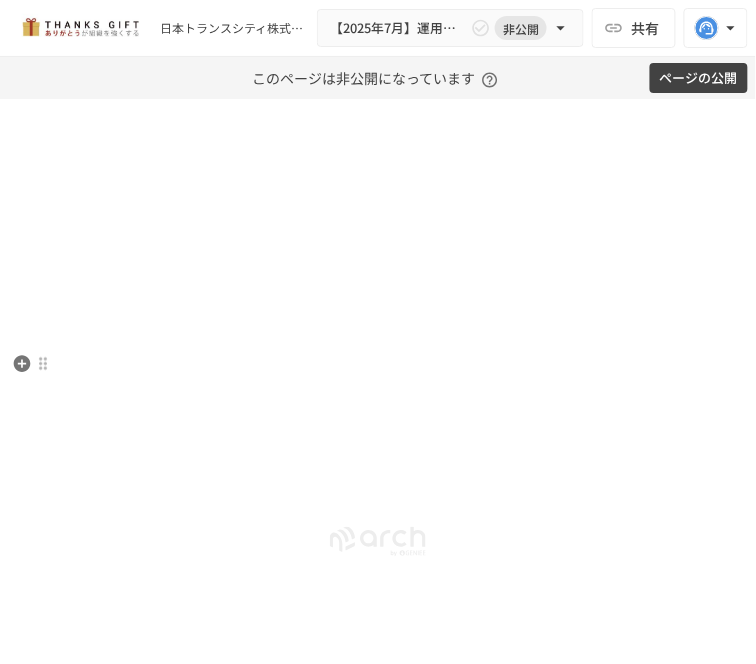 click on "**********" at bounding box center [378, -62] 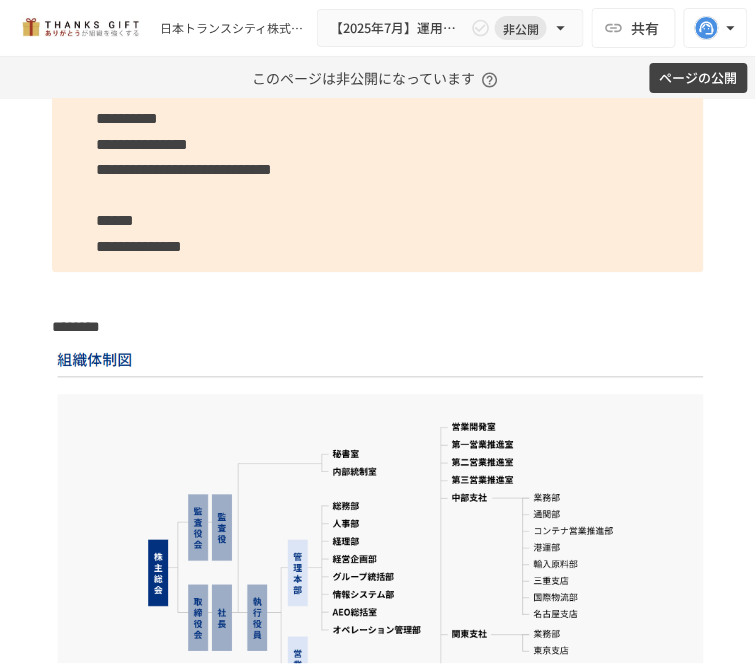scroll, scrollTop: 7736, scrollLeft: 0, axis: vertical 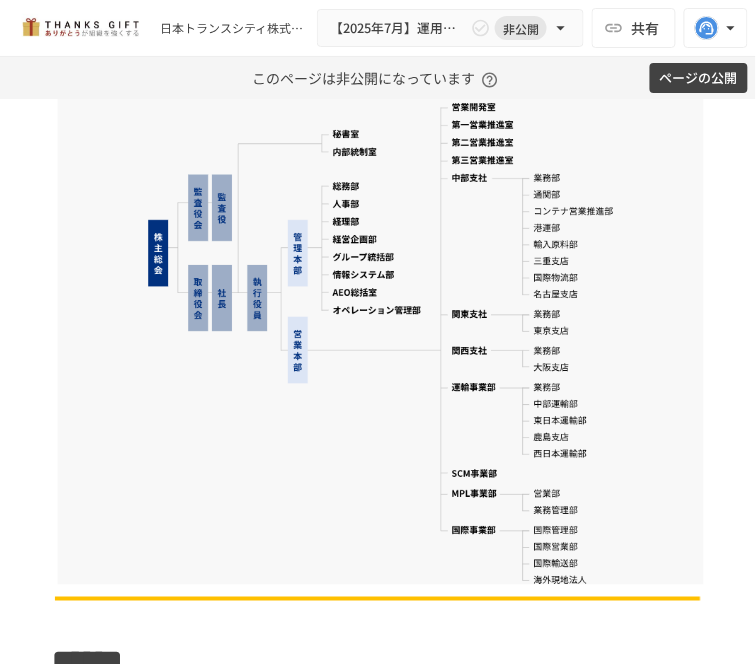 click on "**********" at bounding box center [378, -495] 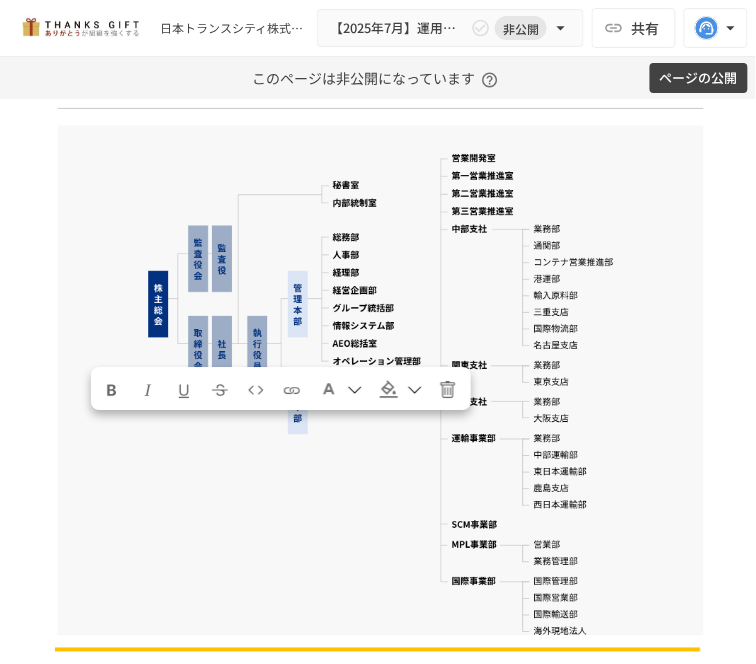 drag, startPoint x: 97, startPoint y: 430, endPoint x: 208, endPoint y: 437, distance: 111.220505 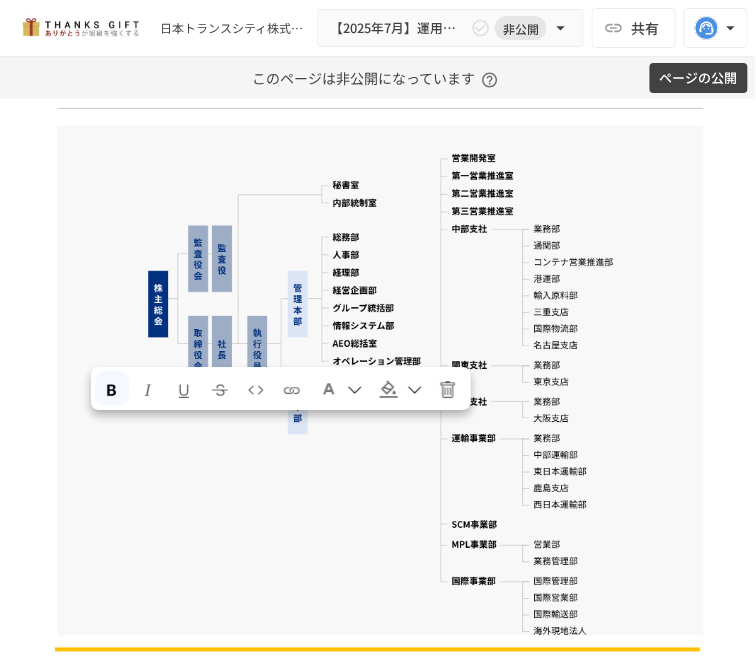 click on "**********" at bounding box center [378, -470] 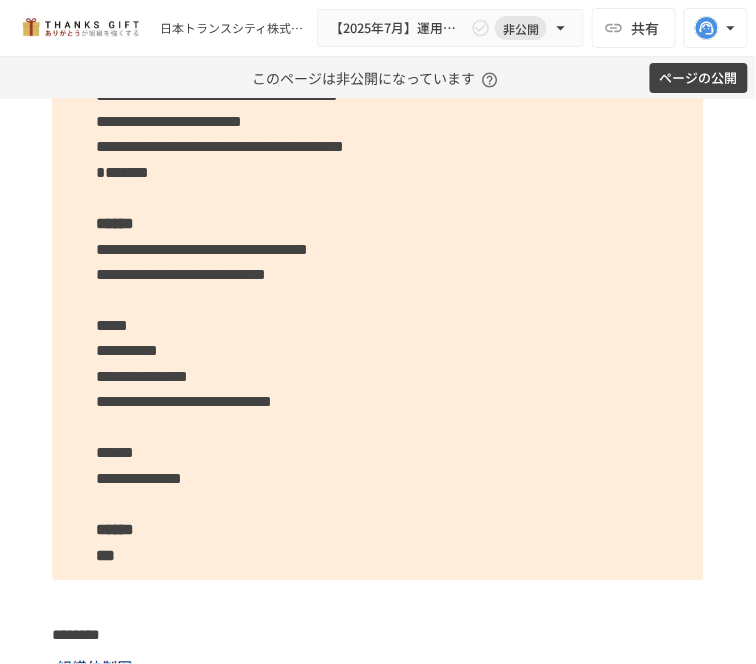 scroll, scrollTop: 7181, scrollLeft: 0, axis: vertical 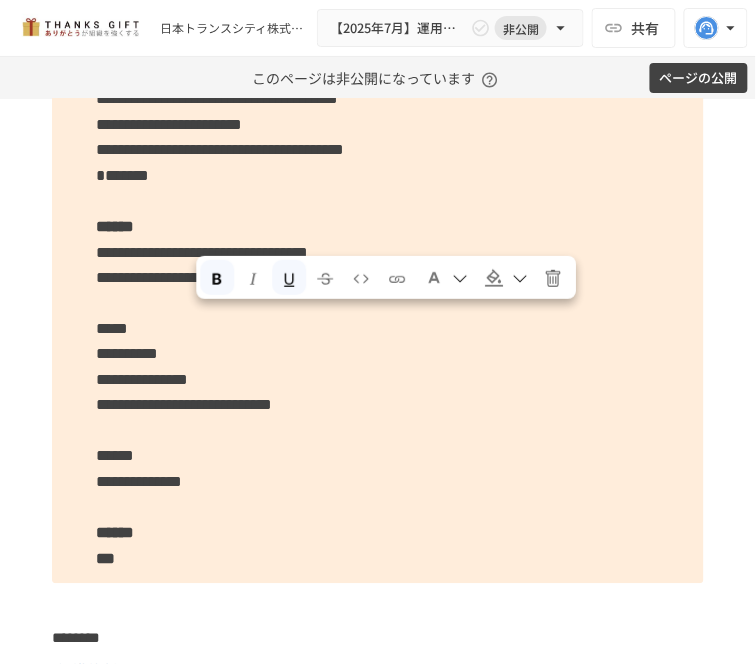 drag, startPoint x: 208, startPoint y: 321, endPoint x: 407, endPoint y: 318, distance: 199.02261 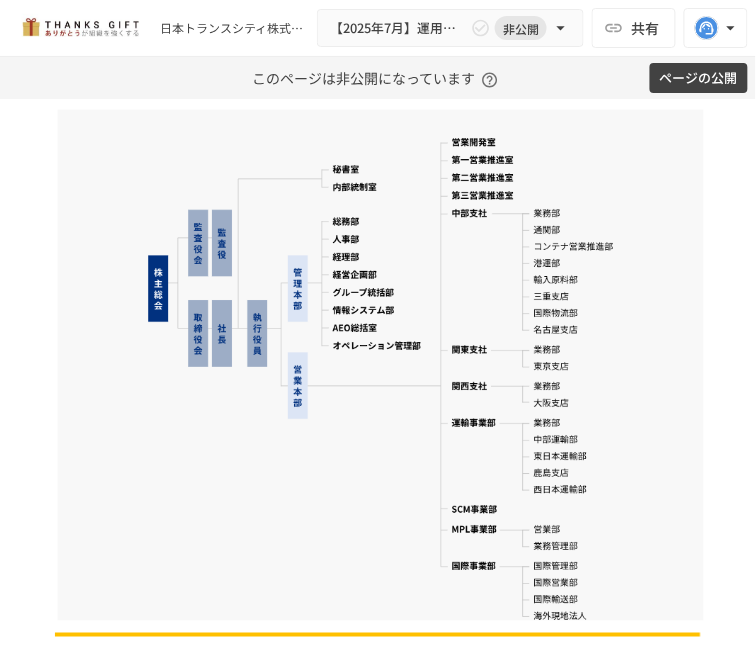 scroll, scrollTop: 7778, scrollLeft: 0, axis: vertical 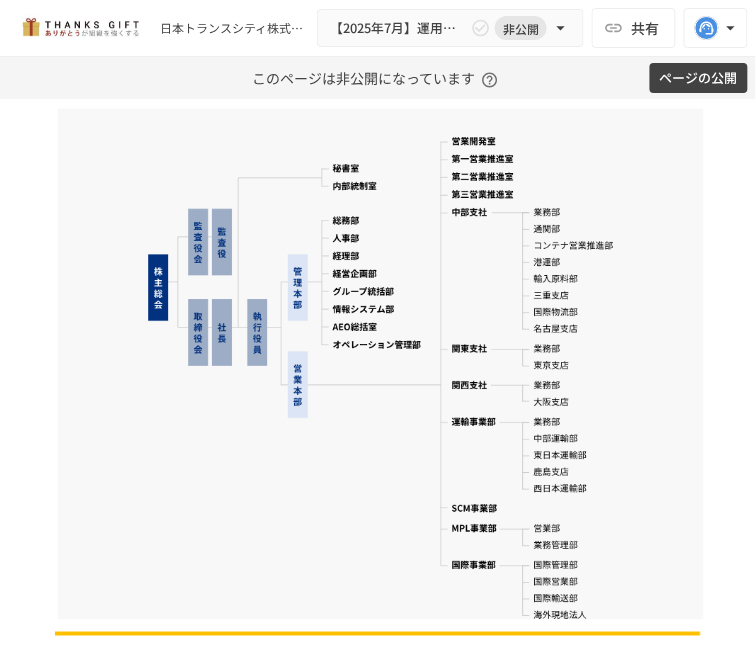 click on "**********" at bounding box center [378, -499] 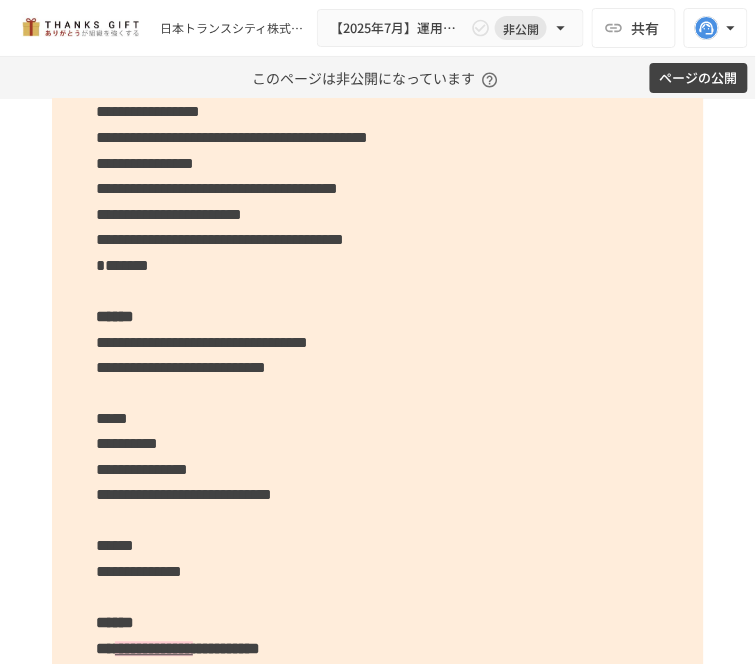 scroll, scrollTop: 7092, scrollLeft: 0, axis: vertical 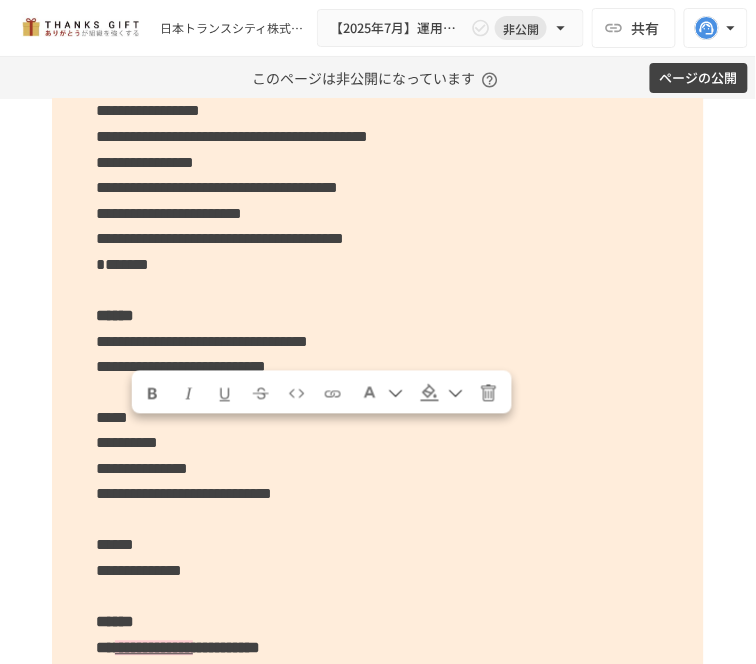 drag, startPoint x: 141, startPoint y: 441, endPoint x: 212, endPoint y: 426, distance: 72.56721 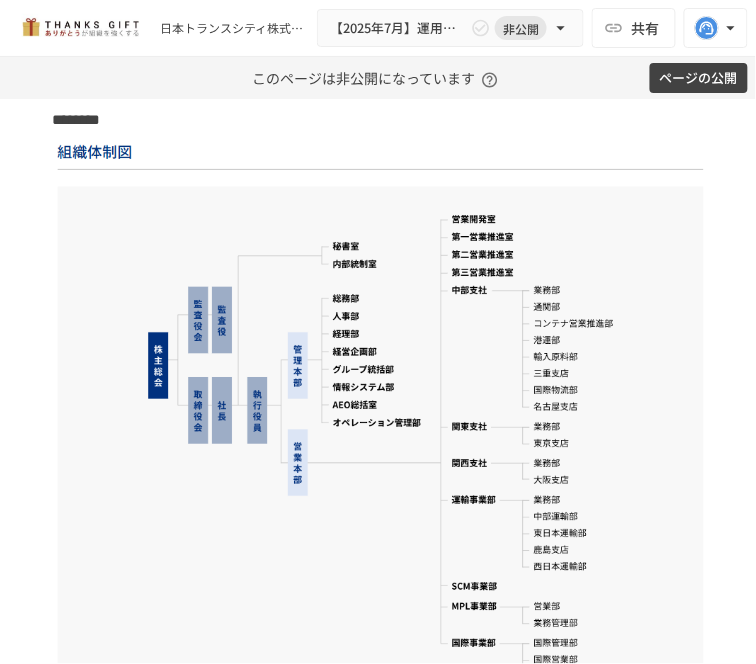 scroll, scrollTop: 7727, scrollLeft: 0, axis: vertical 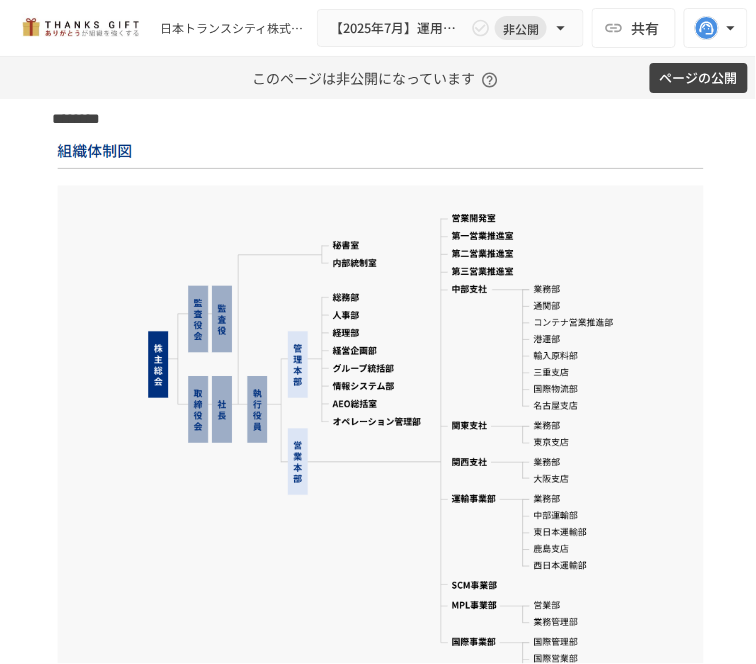 click on "**********" at bounding box center [378, -435] 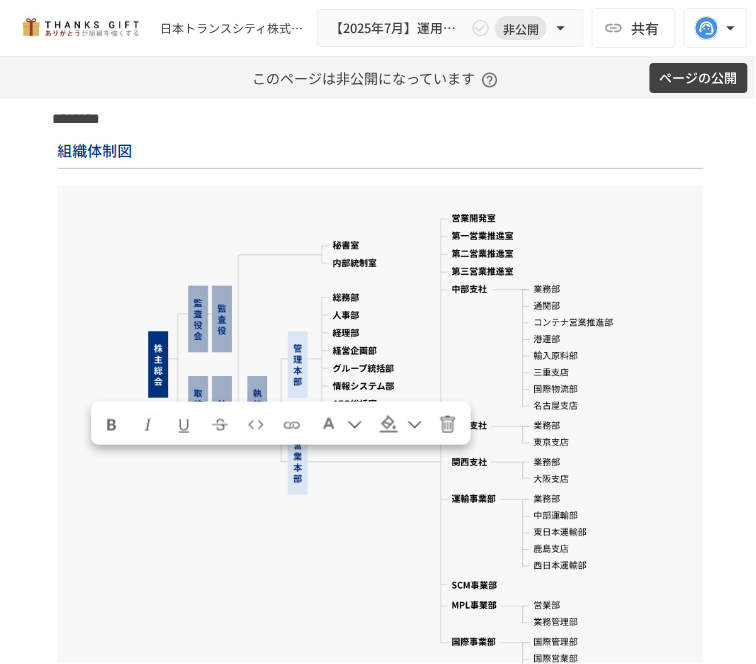 drag, startPoint x: 86, startPoint y: 477, endPoint x: 518, endPoint y: 504, distance: 432.84293 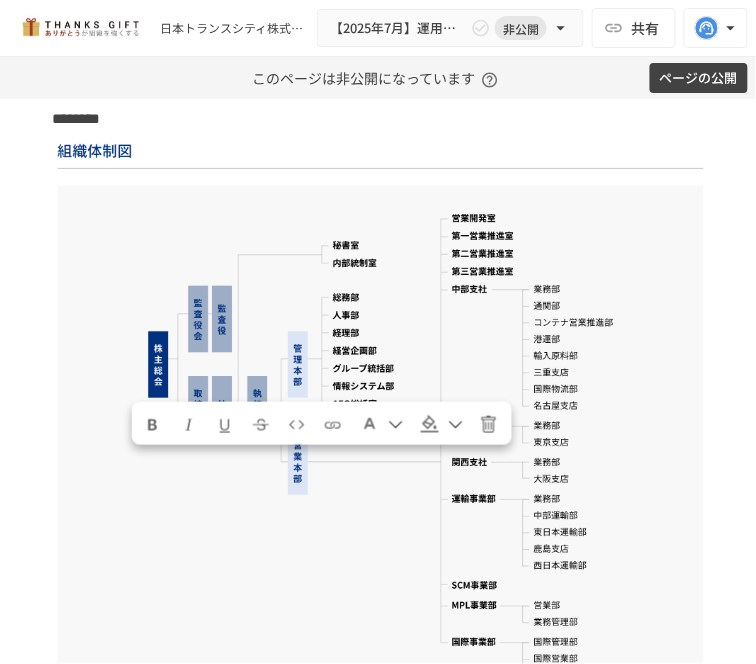 drag, startPoint x: 136, startPoint y: 466, endPoint x: 347, endPoint y: 471, distance: 211.05923 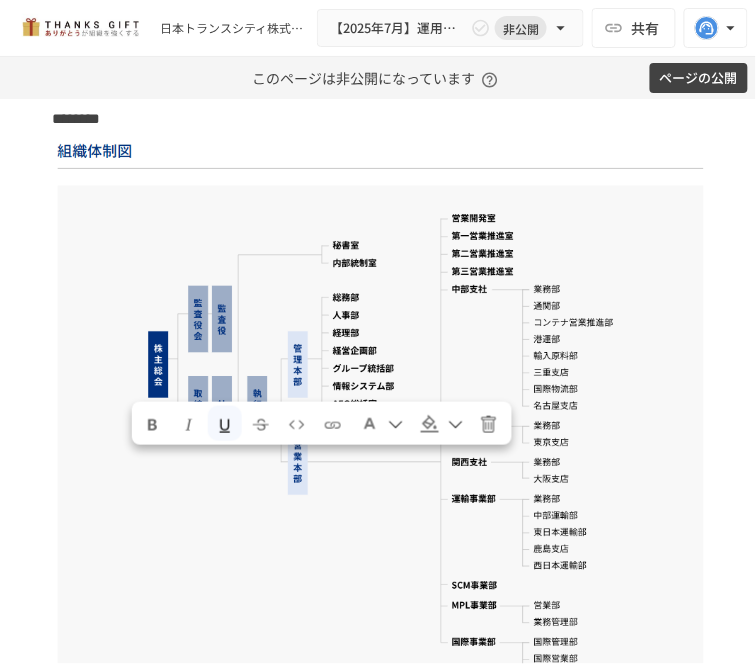 drag, startPoint x: 137, startPoint y: 464, endPoint x: 334, endPoint y: 467, distance: 197.02284 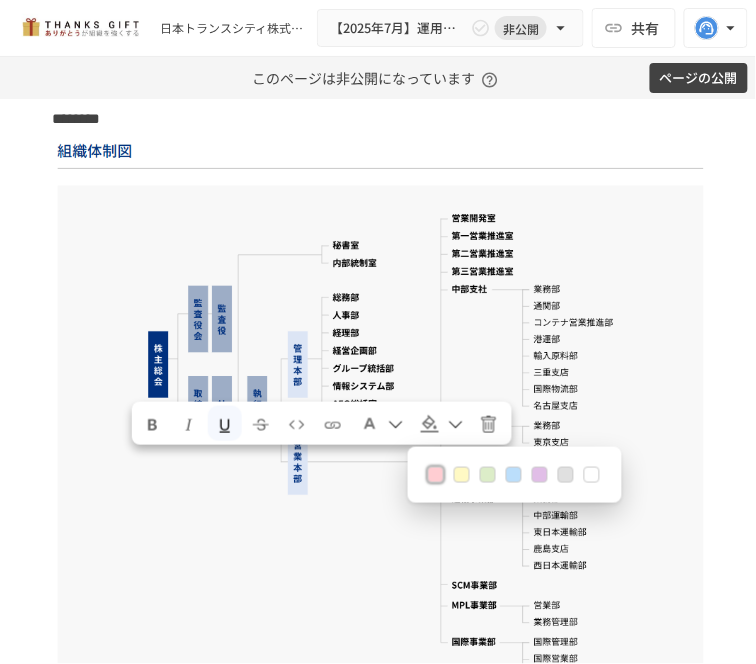 click at bounding box center (592, 475) 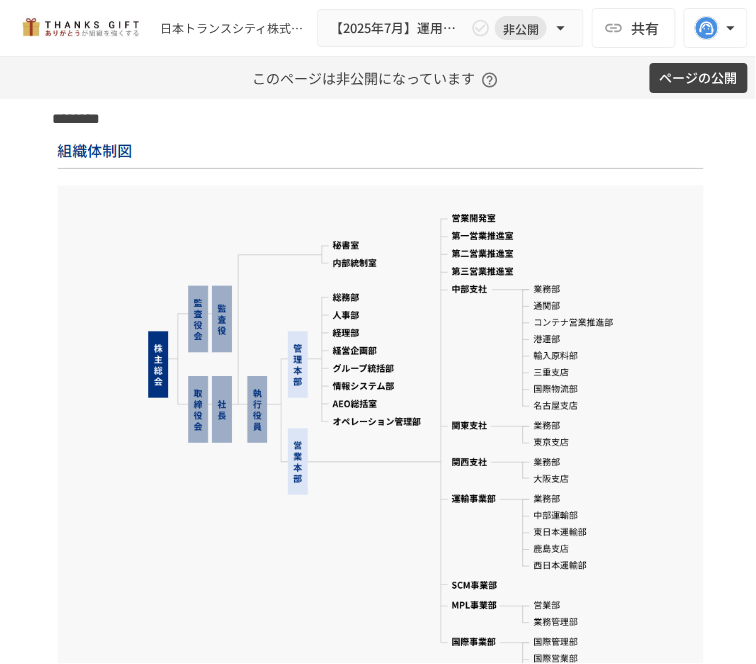 click on "**********" at bounding box center (166, 38) 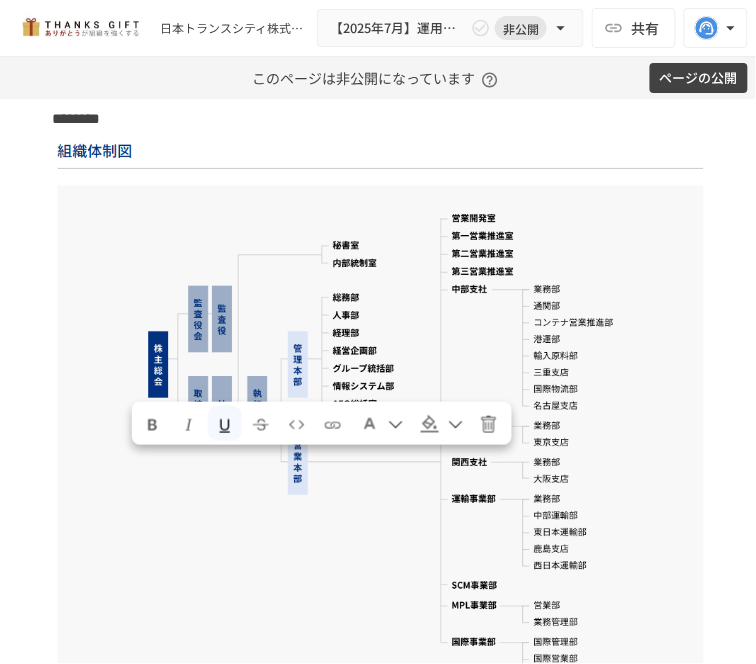 drag, startPoint x: 135, startPoint y: 465, endPoint x: 343, endPoint y: 468, distance: 208.02164 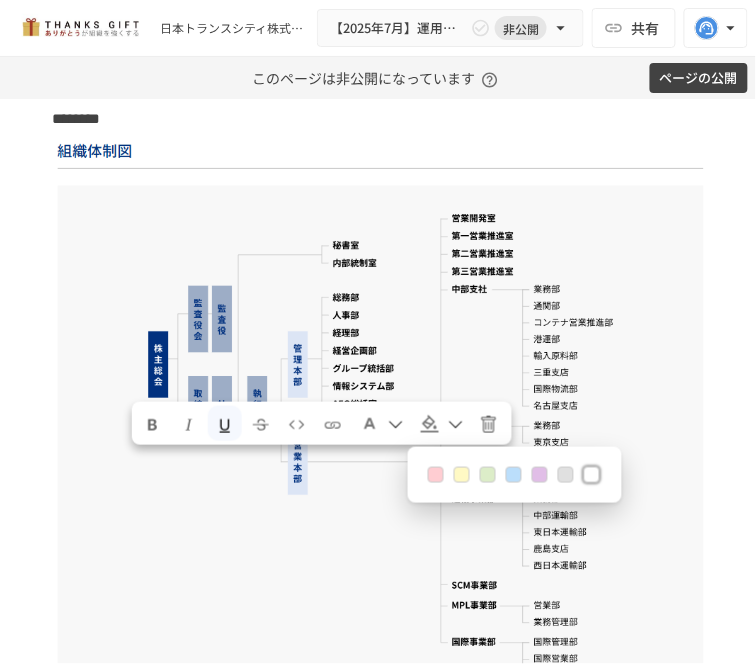 click at bounding box center [566, 475] 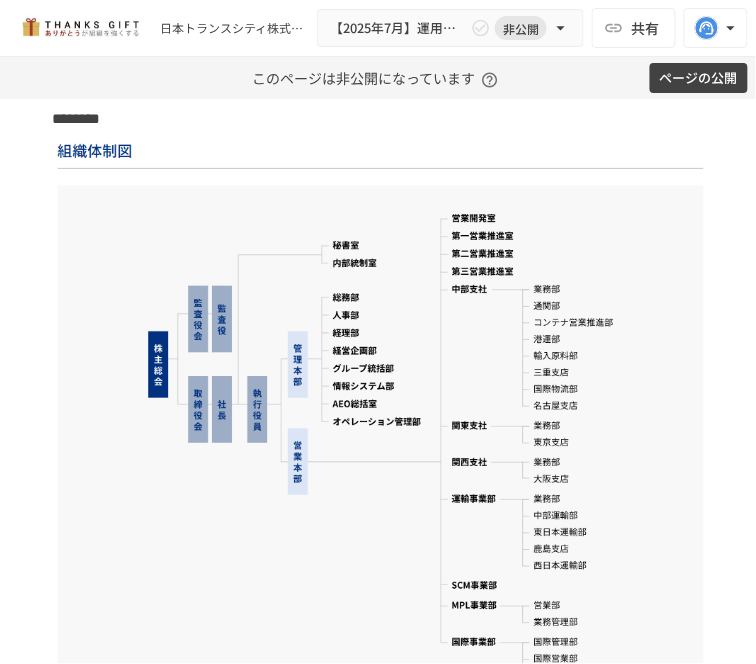 click on "**********" at bounding box center (378, -435) 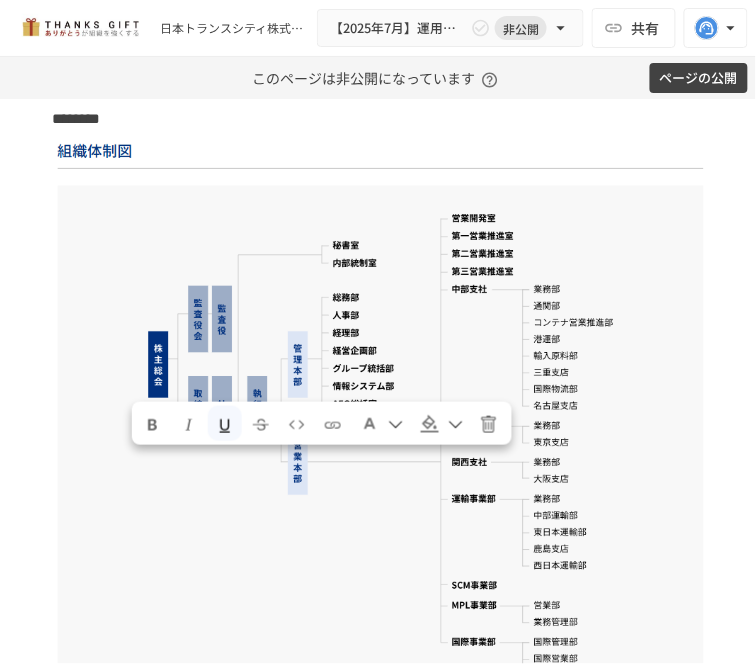 drag, startPoint x: 137, startPoint y: 462, endPoint x: 341, endPoint y: 471, distance: 204.19843 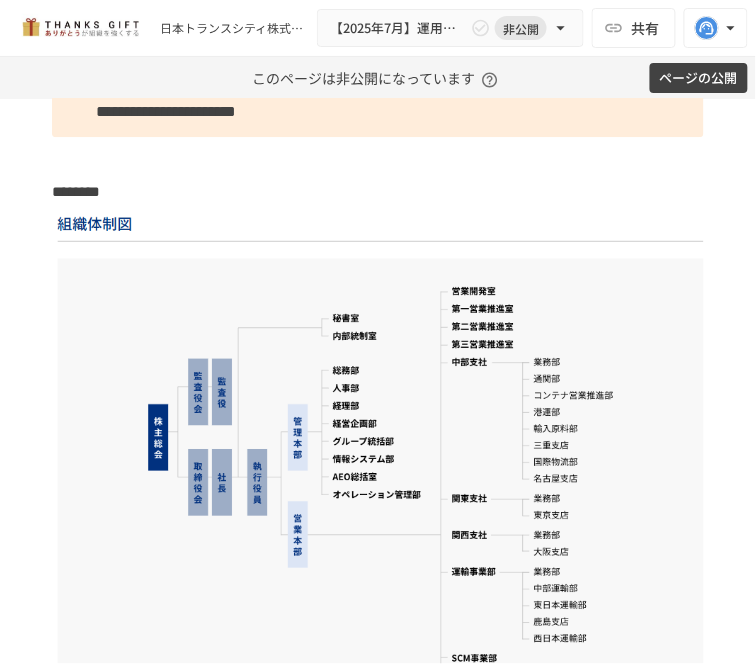 scroll, scrollTop: 7656, scrollLeft: 0, axis: vertical 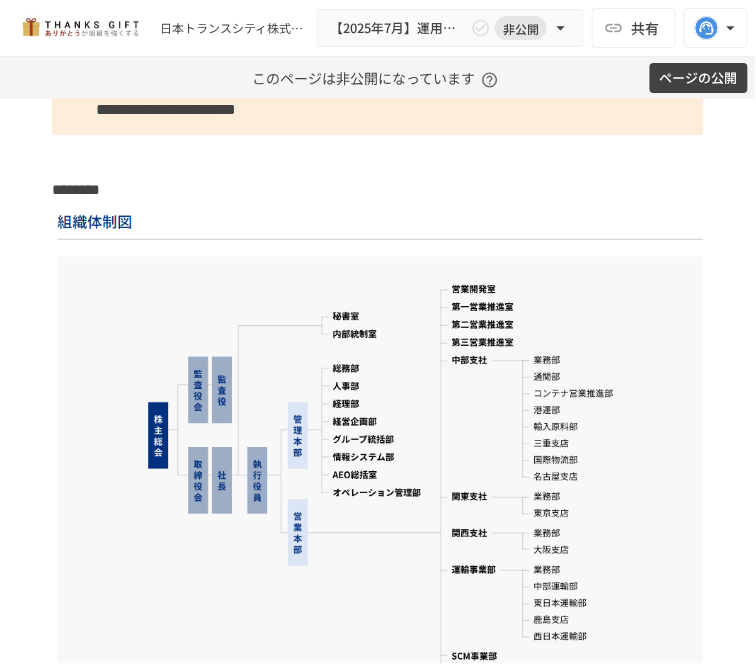 click on "*********" at bounding box center [142, 84] 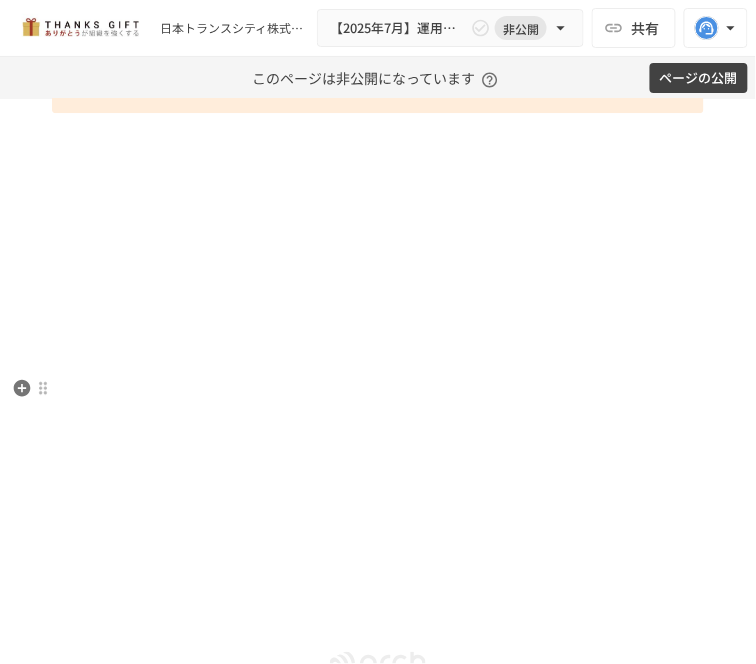 scroll, scrollTop: 8767, scrollLeft: 0, axis: vertical 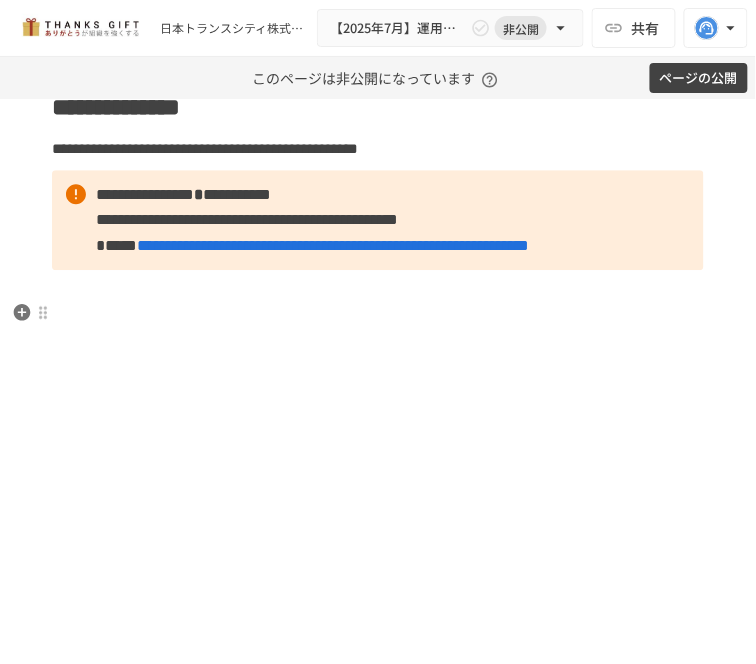 click at bounding box center (335, -56) 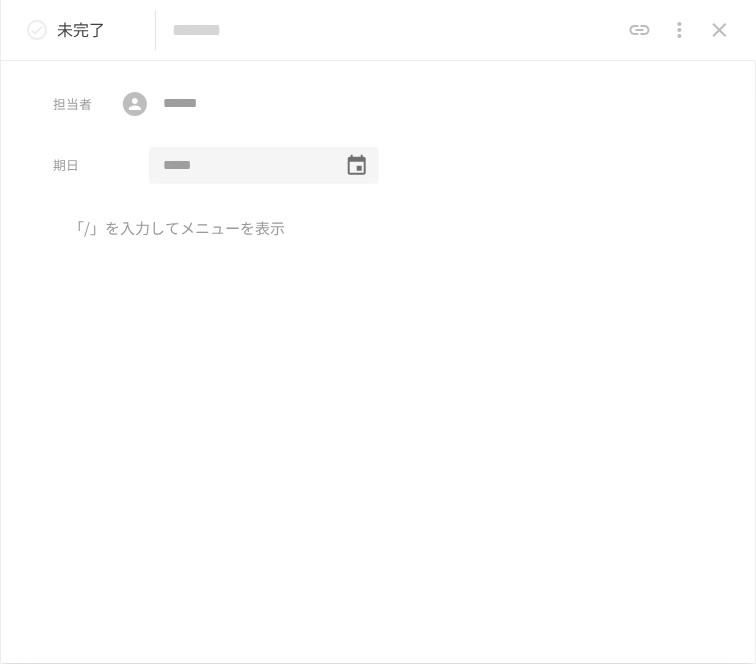 scroll, scrollTop: 8656, scrollLeft: 0, axis: vertical 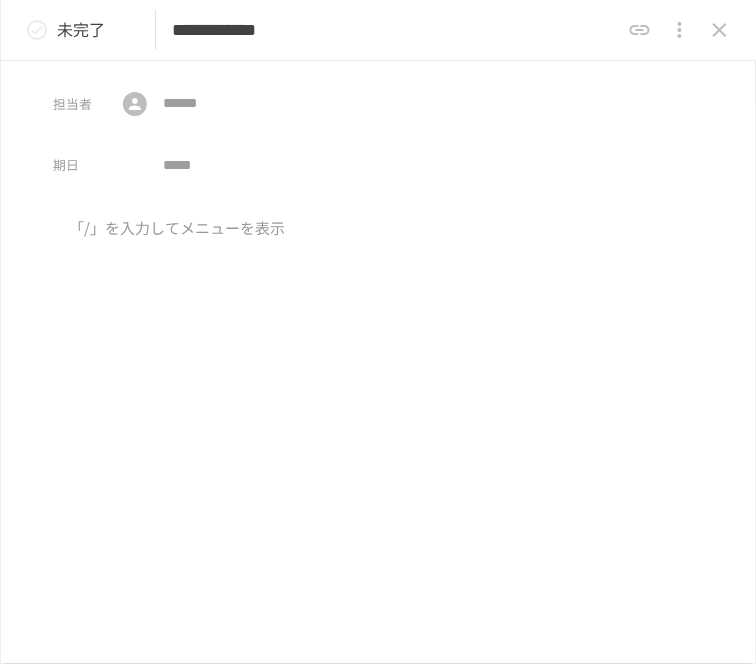type on "**********" 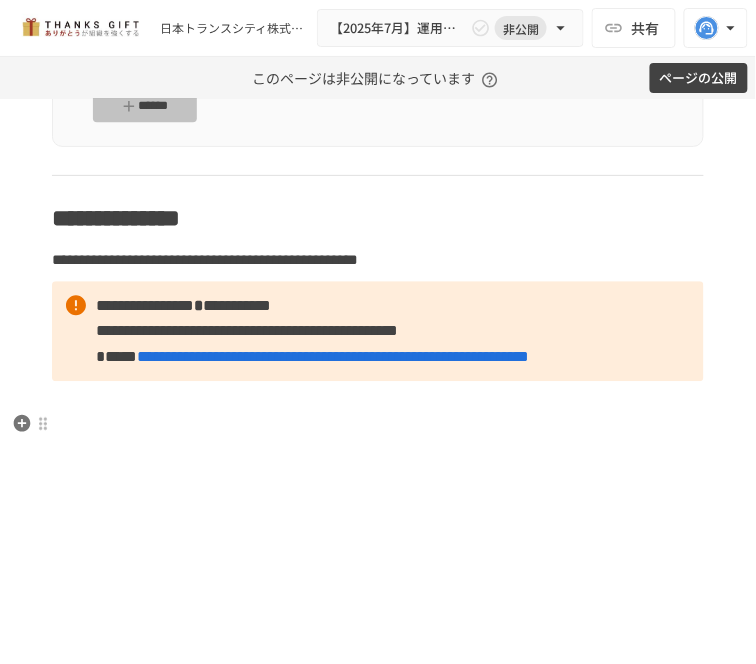 click on "******" at bounding box center (145, 106) 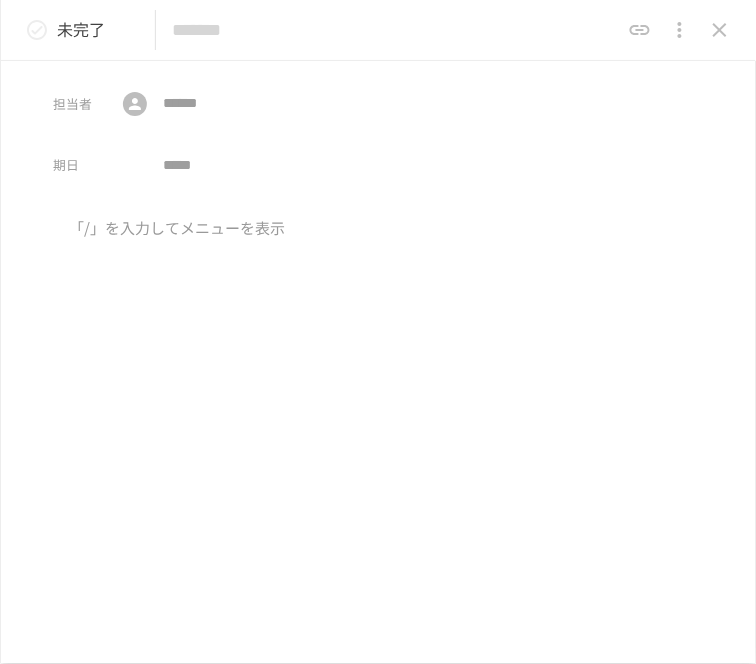 click at bounding box center [396, 30] 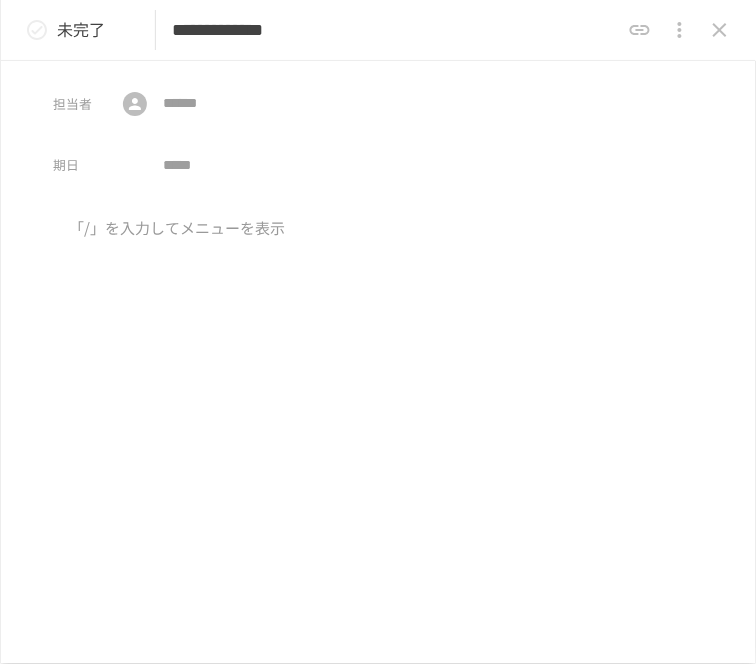 type on "**********" 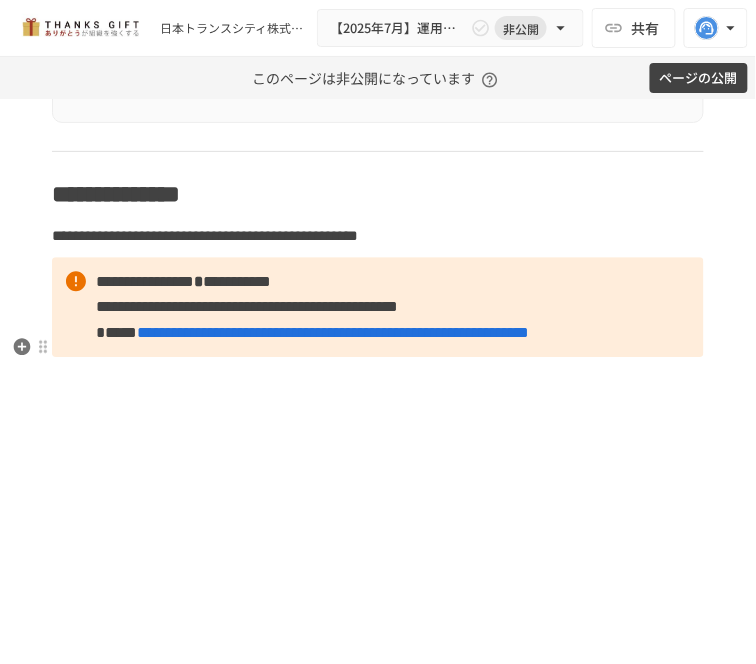 scroll, scrollTop: 8767, scrollLeft: 0, axis: vertical 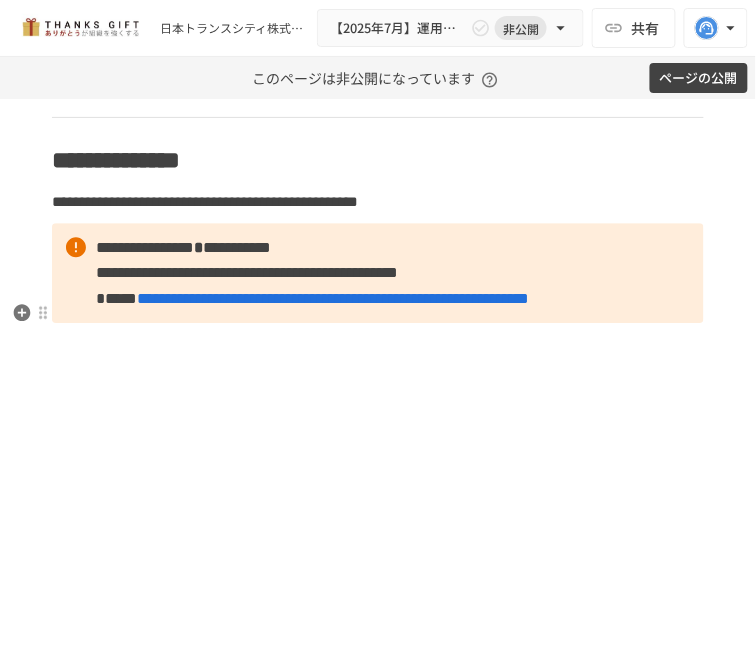 click on "***" at bounding box center (596, -2) 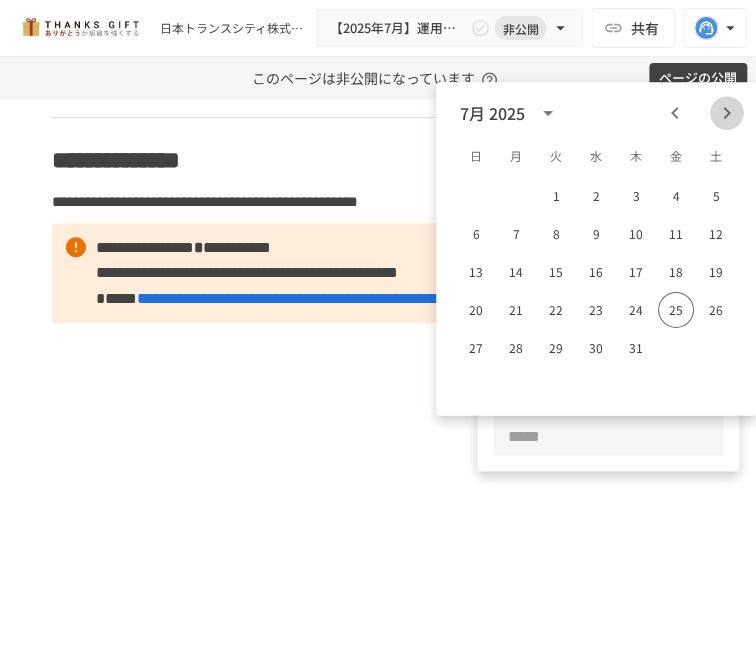click at bounding box center [728, 113] 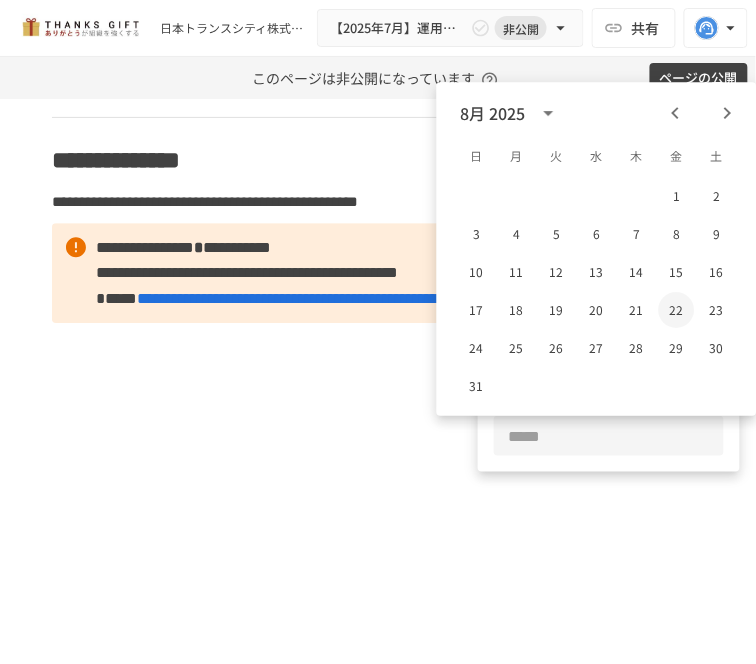 click on "22" at bounding box center [677, 310] 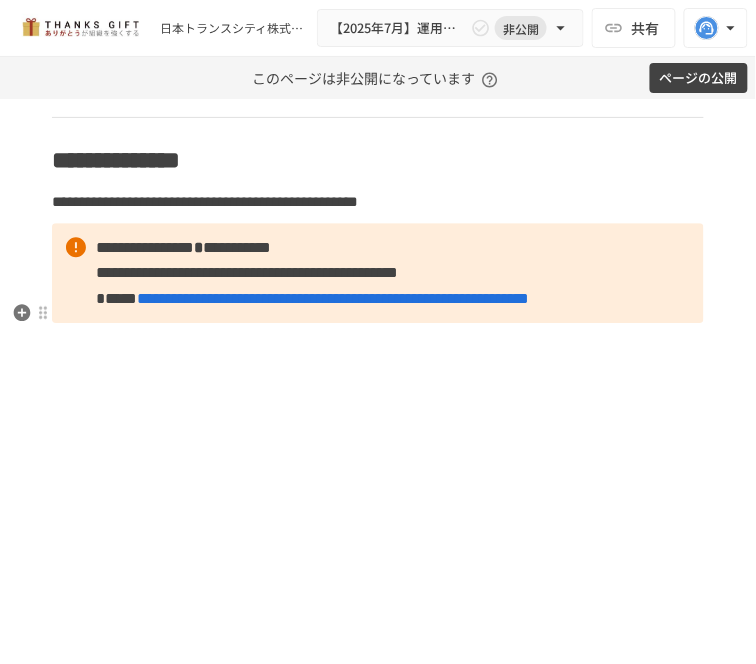 click on "***" at bounding box center [619, -56] 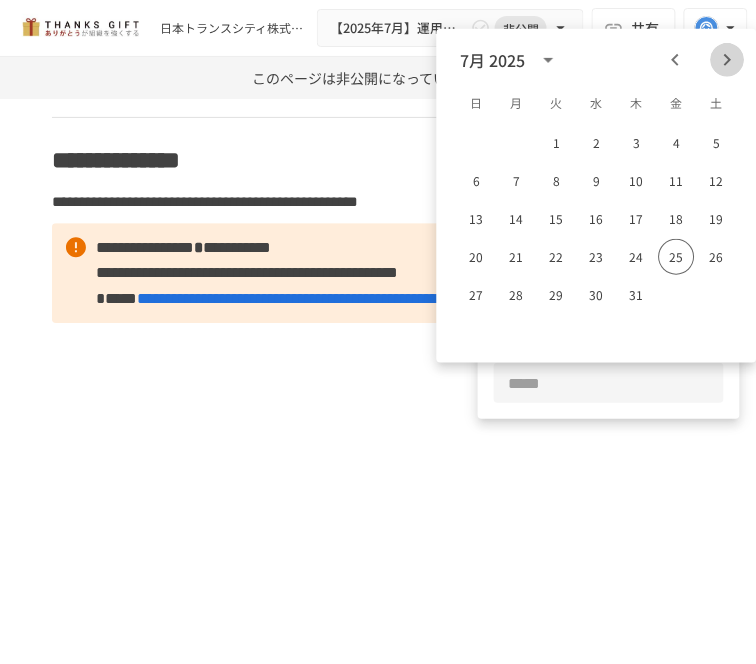 click 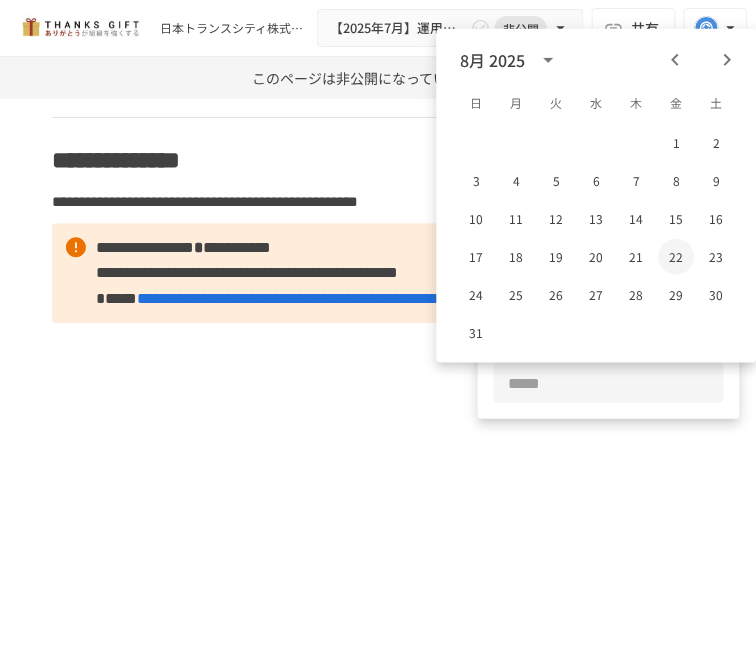 click on "22" at bounding box center (677, 257) 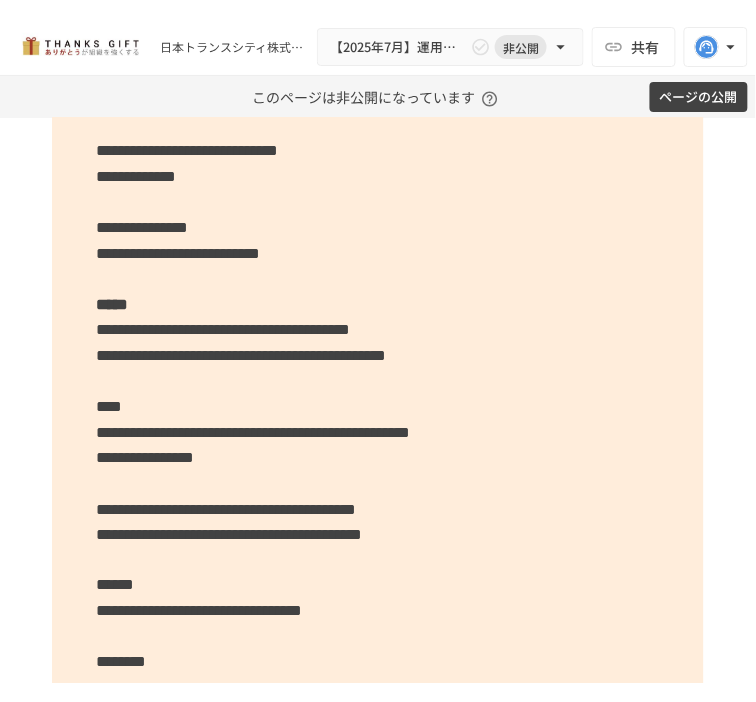 scroll, scrollTop: 3545, scrollLeft: 0, axis: vertical 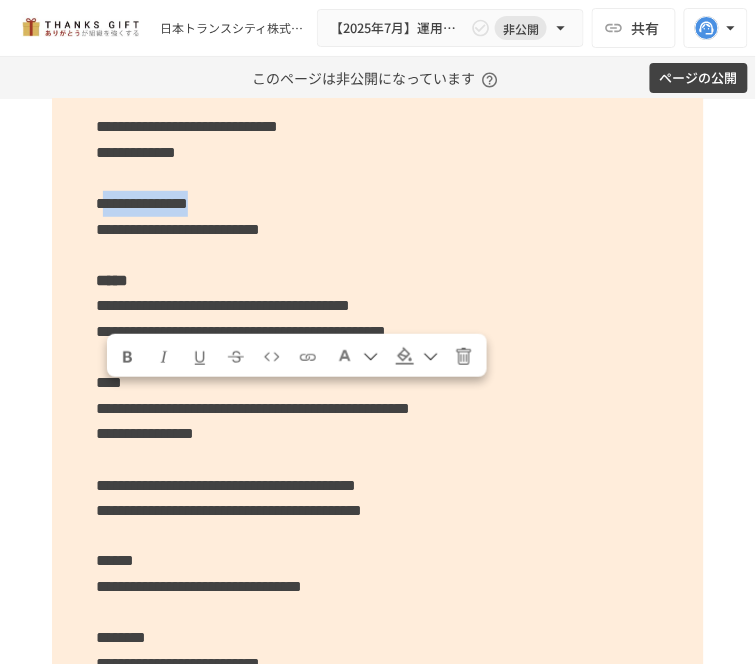 drag, startPoint x: 113, startPoint y: 401, endPoint x: 338, endPoint y: 396, distance: 225.05554 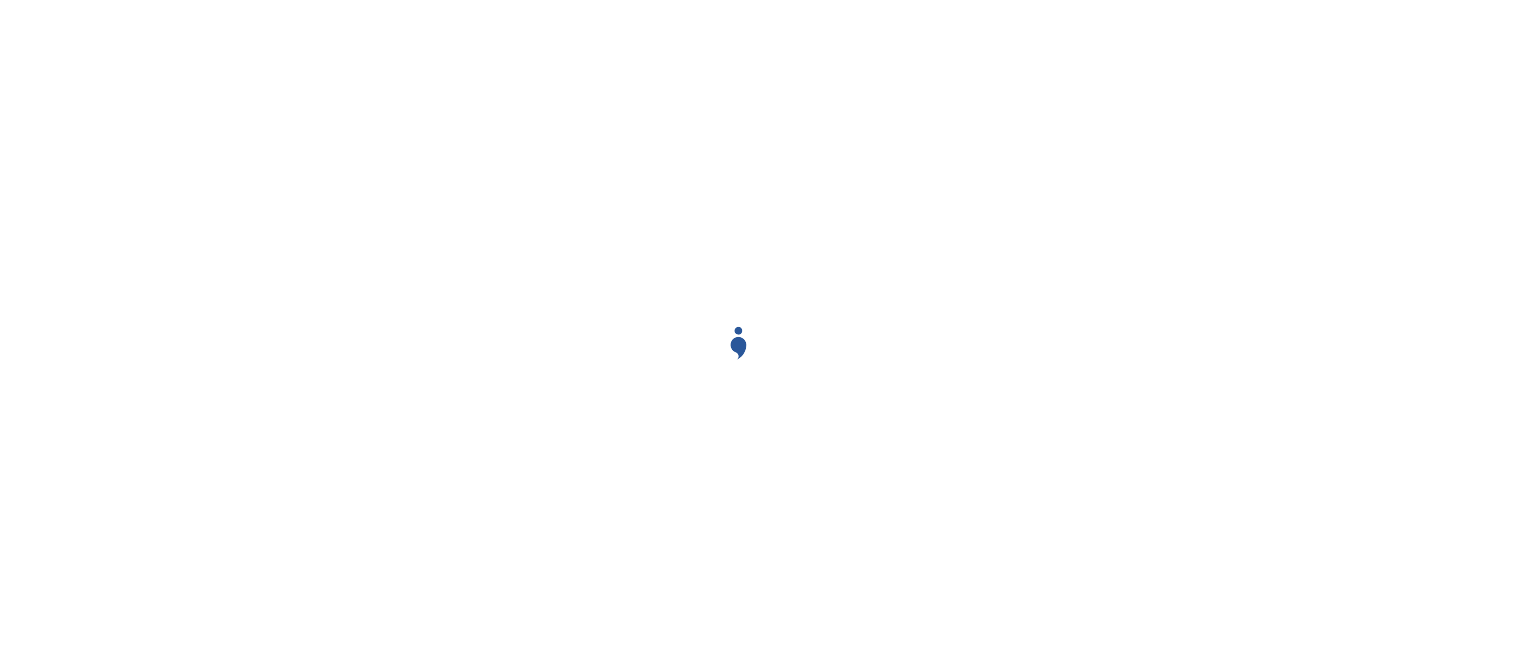 scroll, scrollTop: 0, scrollLeft: 0, axis: both 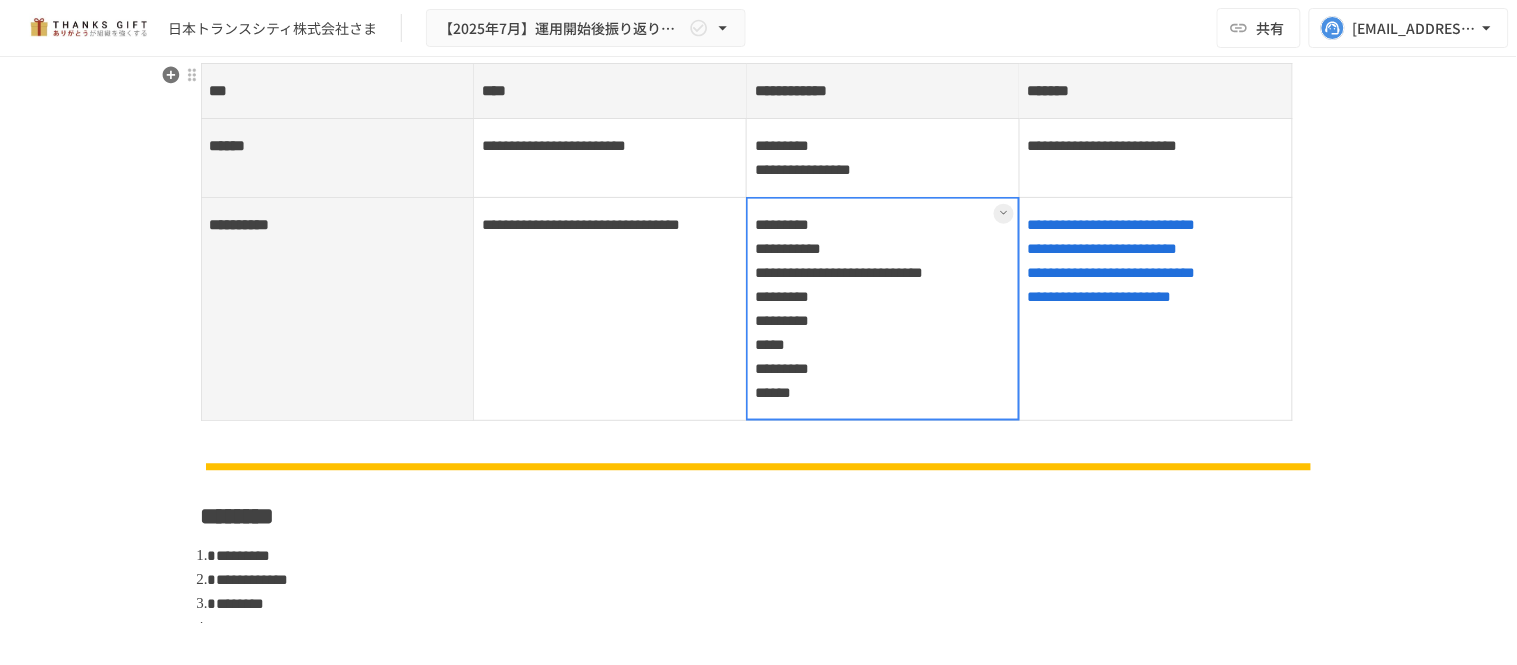 click on "**********" at bounding box center (883, 309) 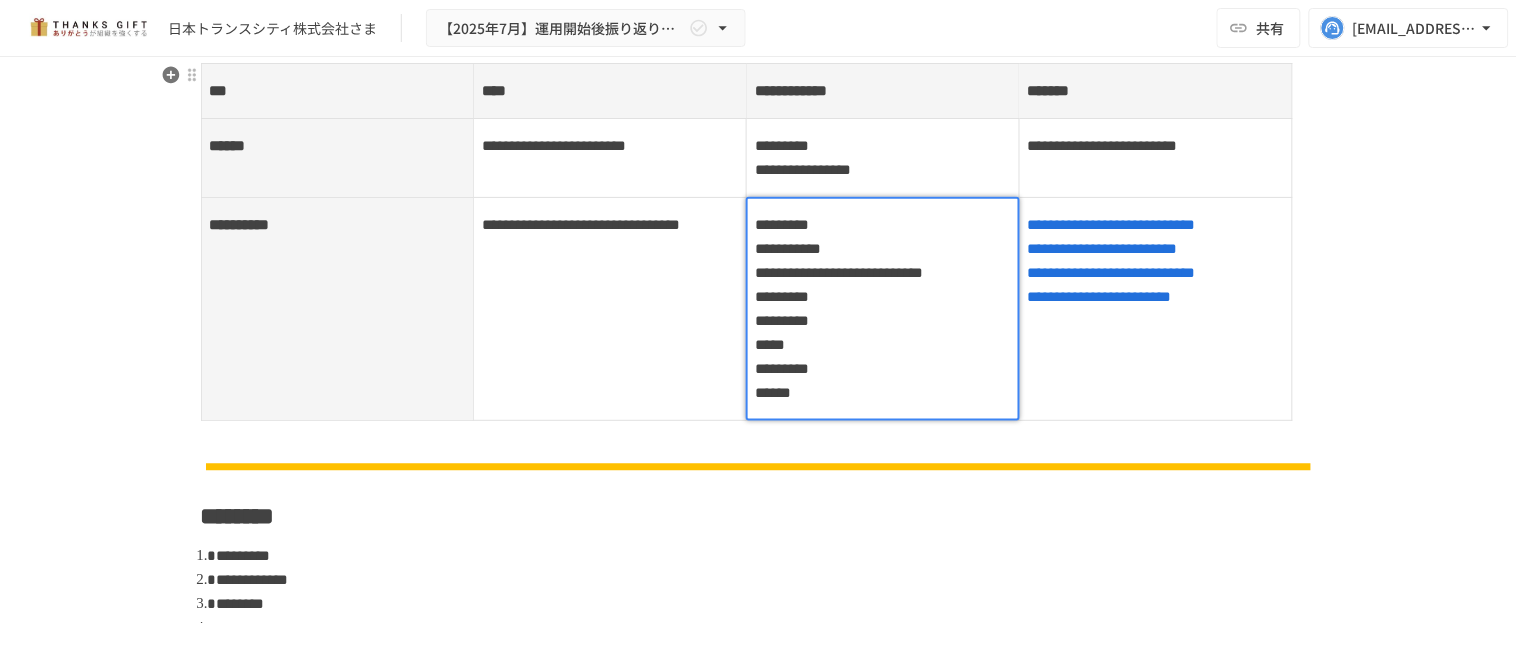 click on "**********" at bounding box center [883, 309] 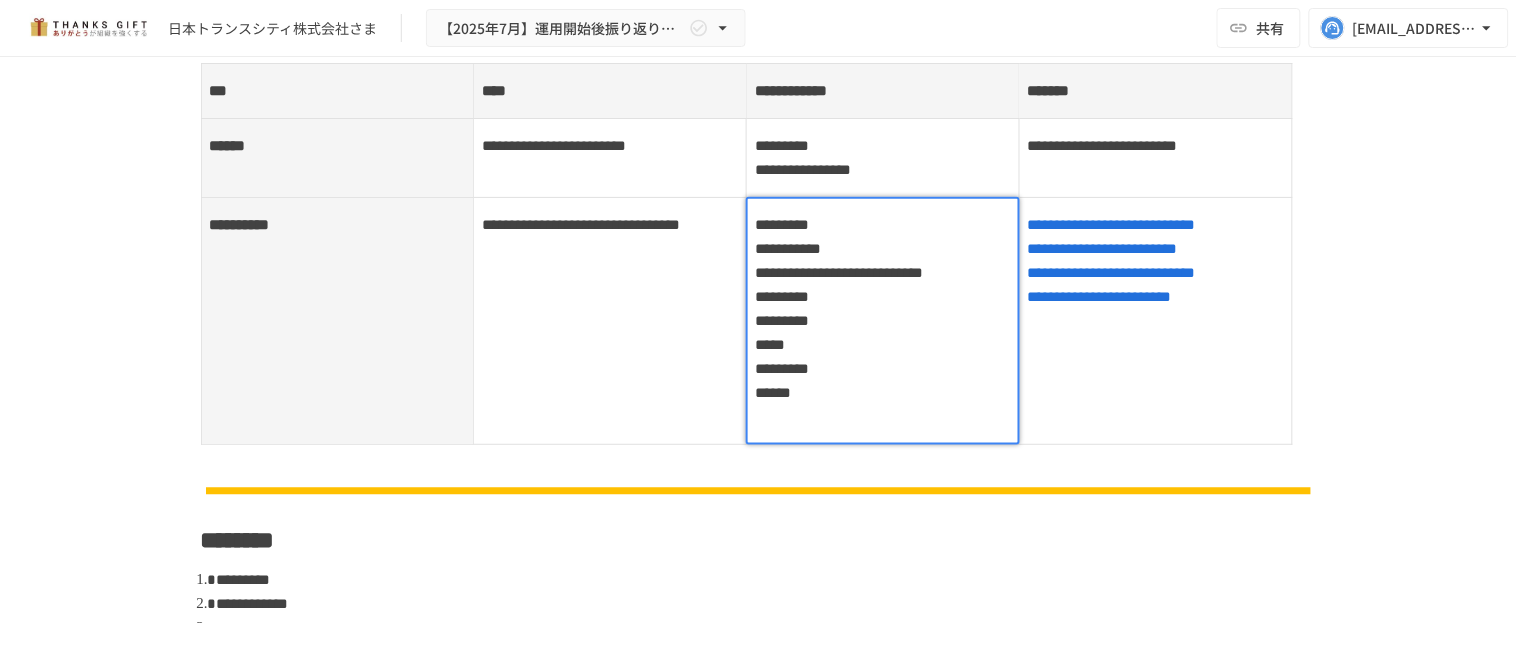 type 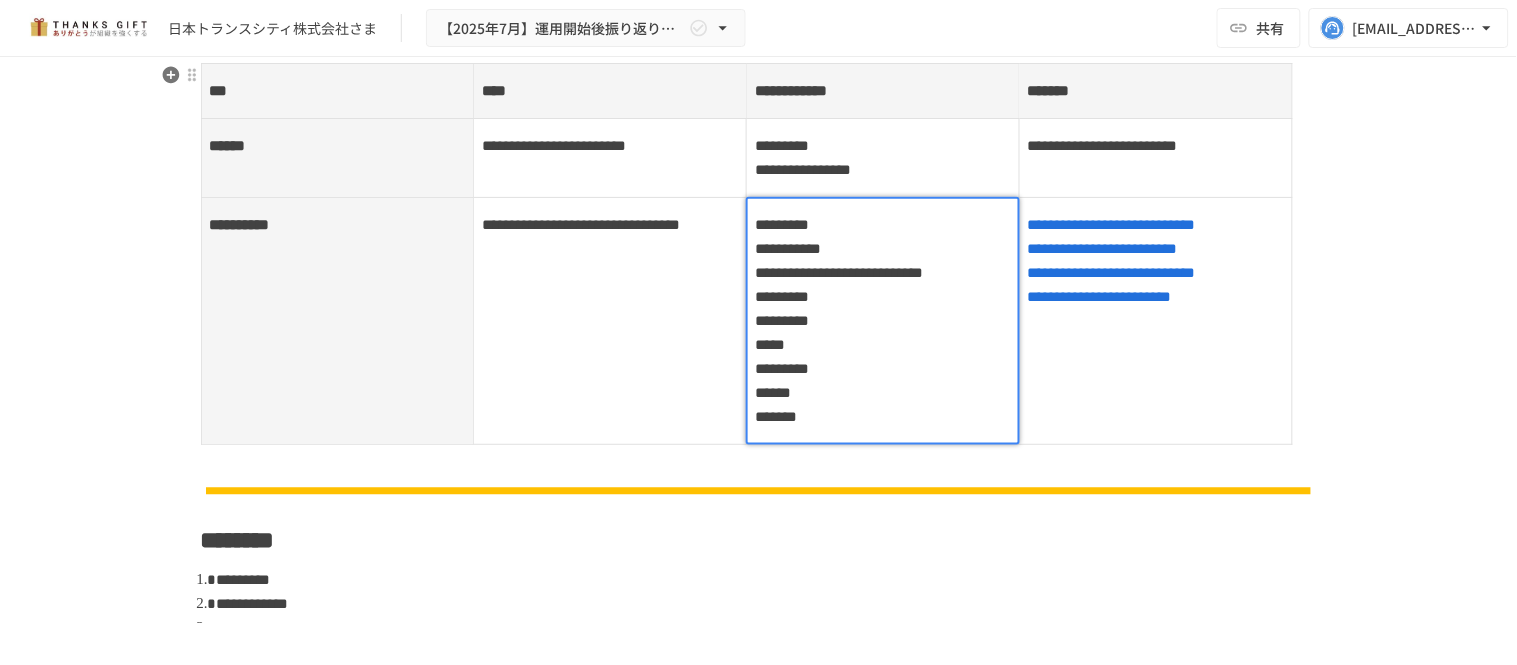 click on "**********" at bounding box center (610, 321) 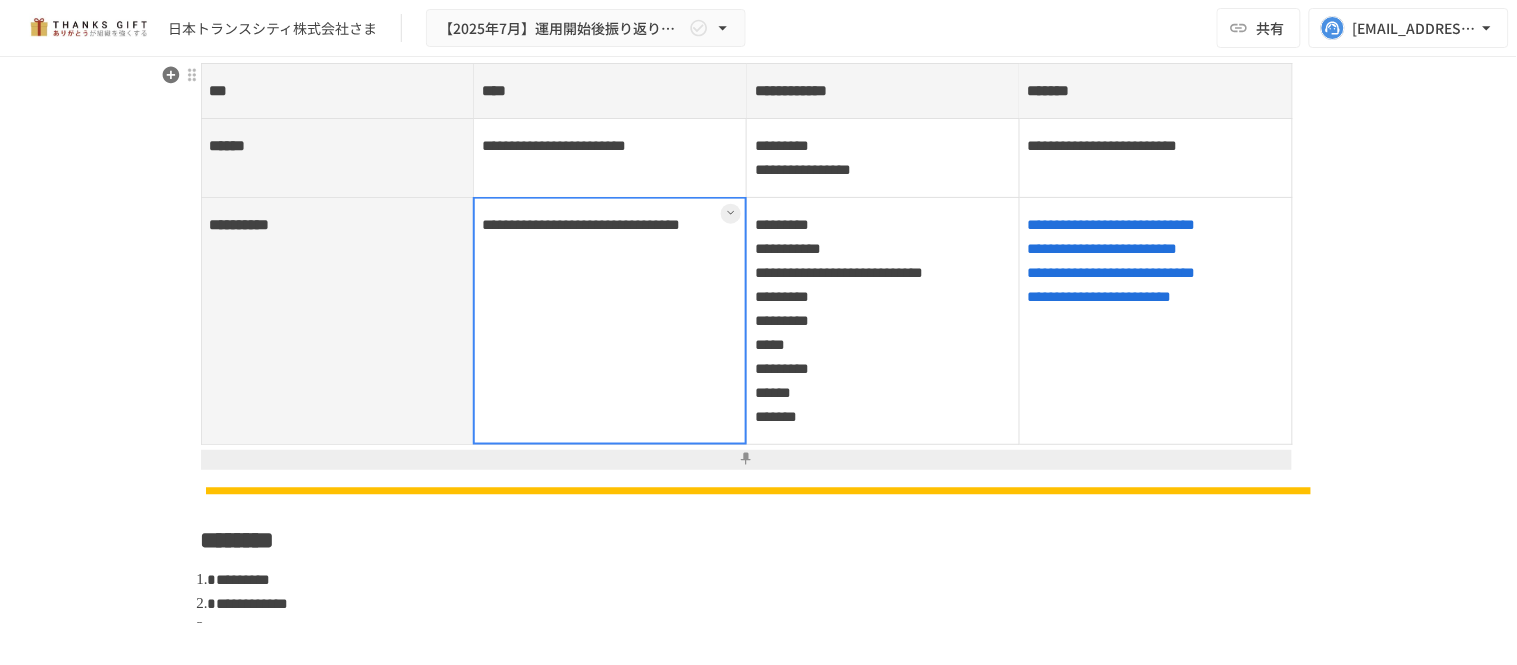click on "**********" at bounding box center [883, 321] 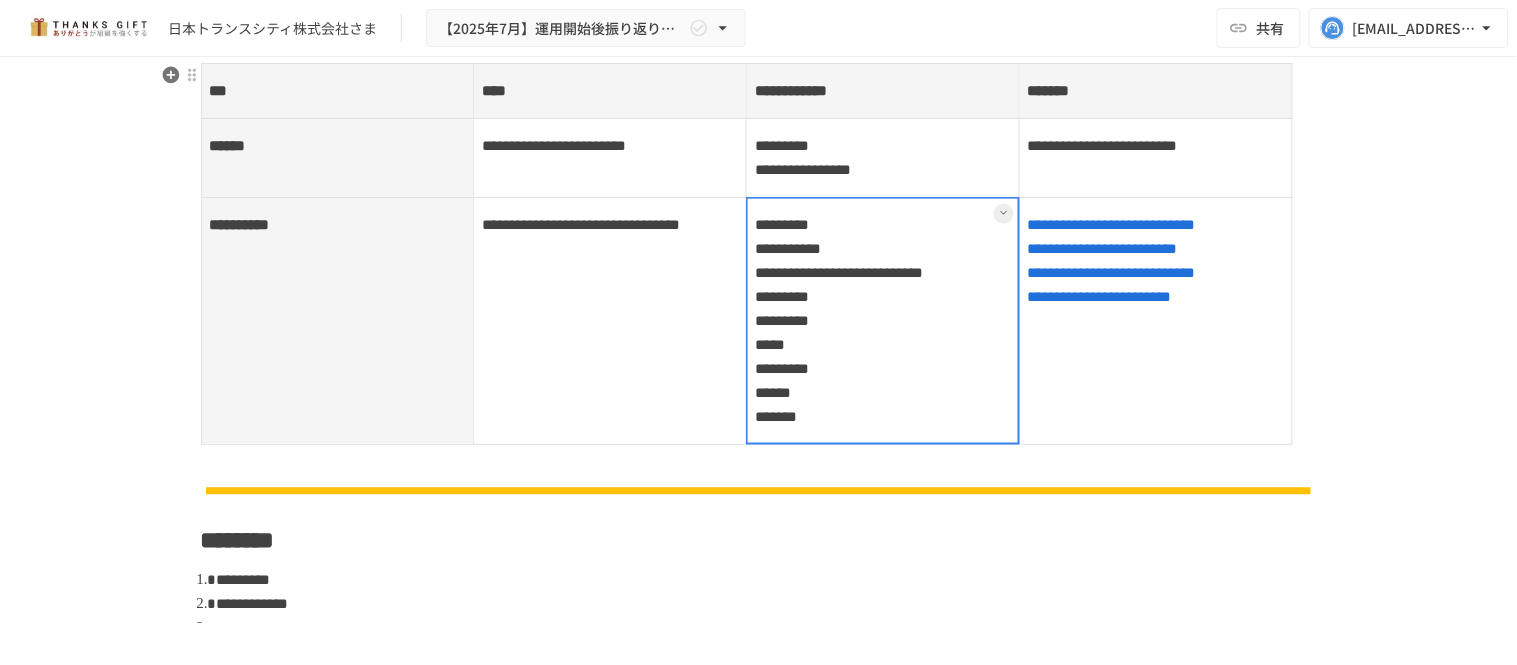click at bounding box center [883, 321] 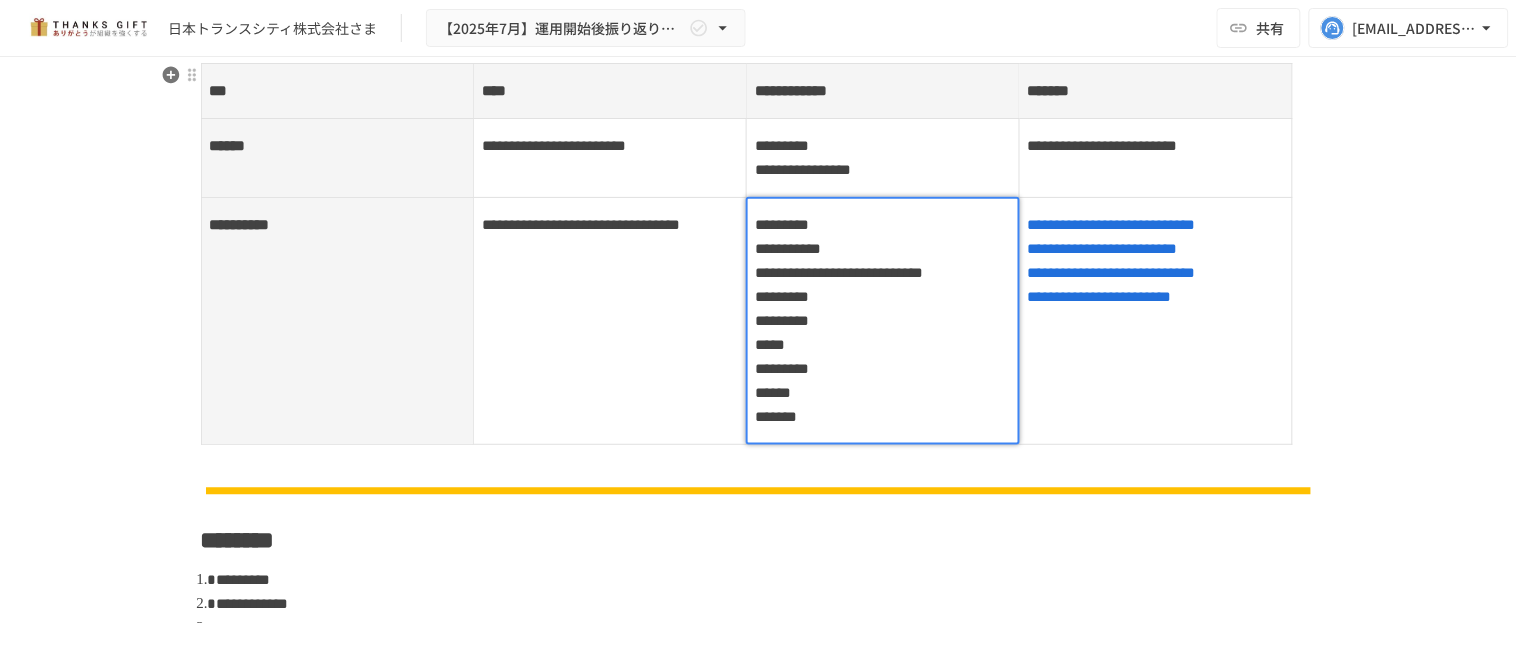 click on "**********" at bounding box center (883, 321) 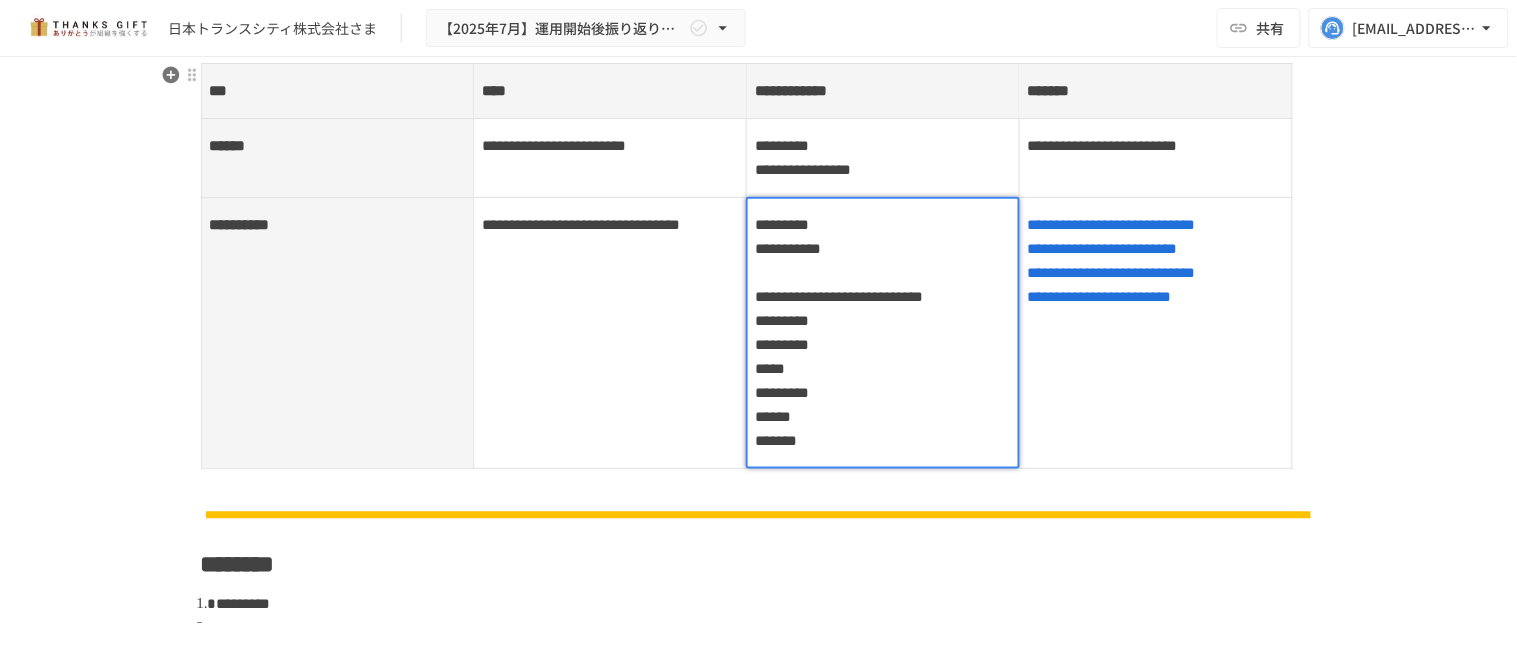 click on "**********" at bounding box center [883, 333] 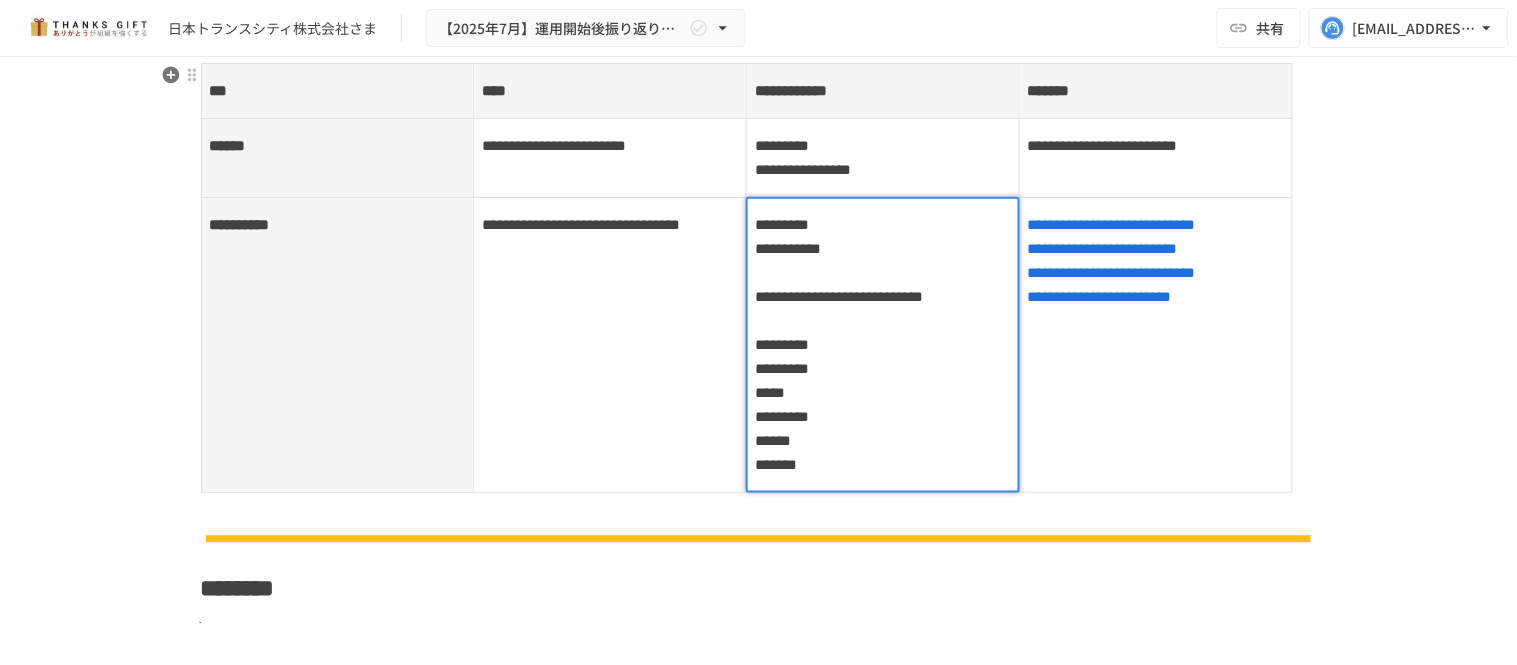 click on "**********" at bounding box center [883, 345] 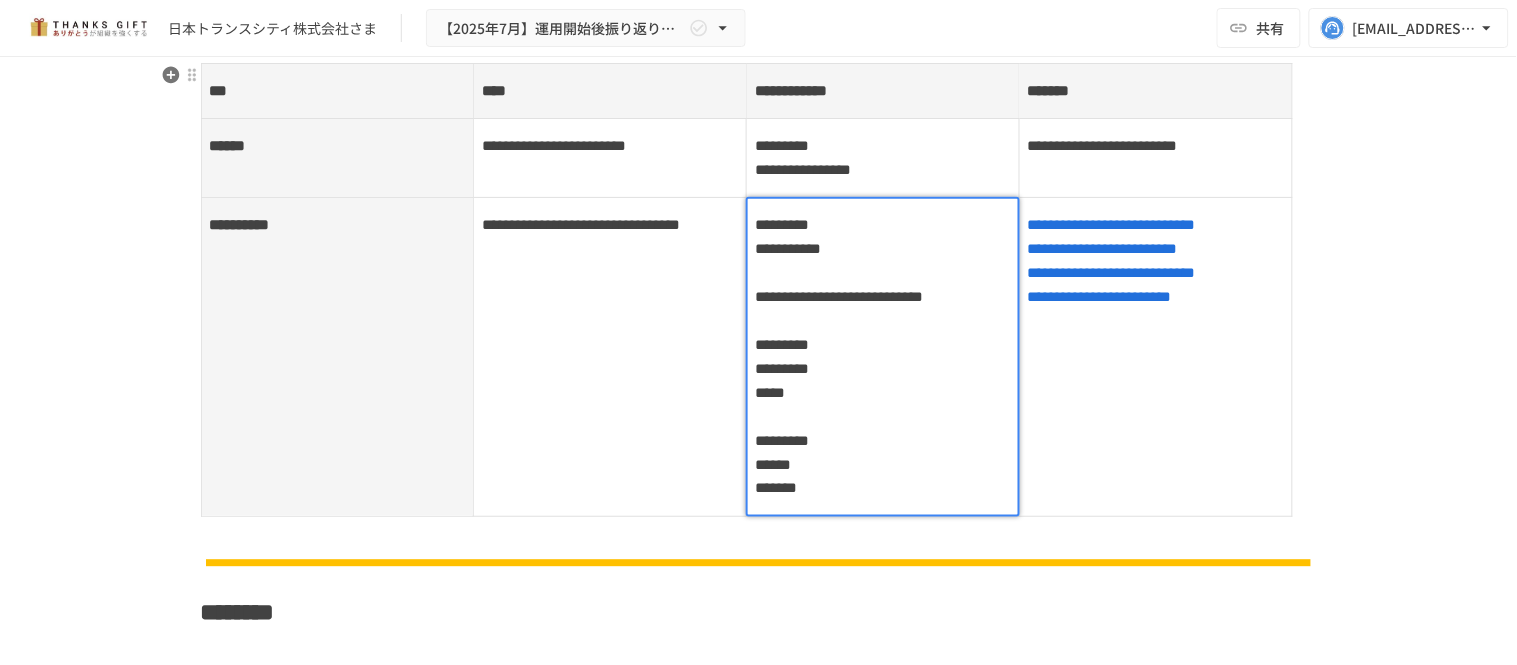 click on "**********" at bounding box center [883, 357] 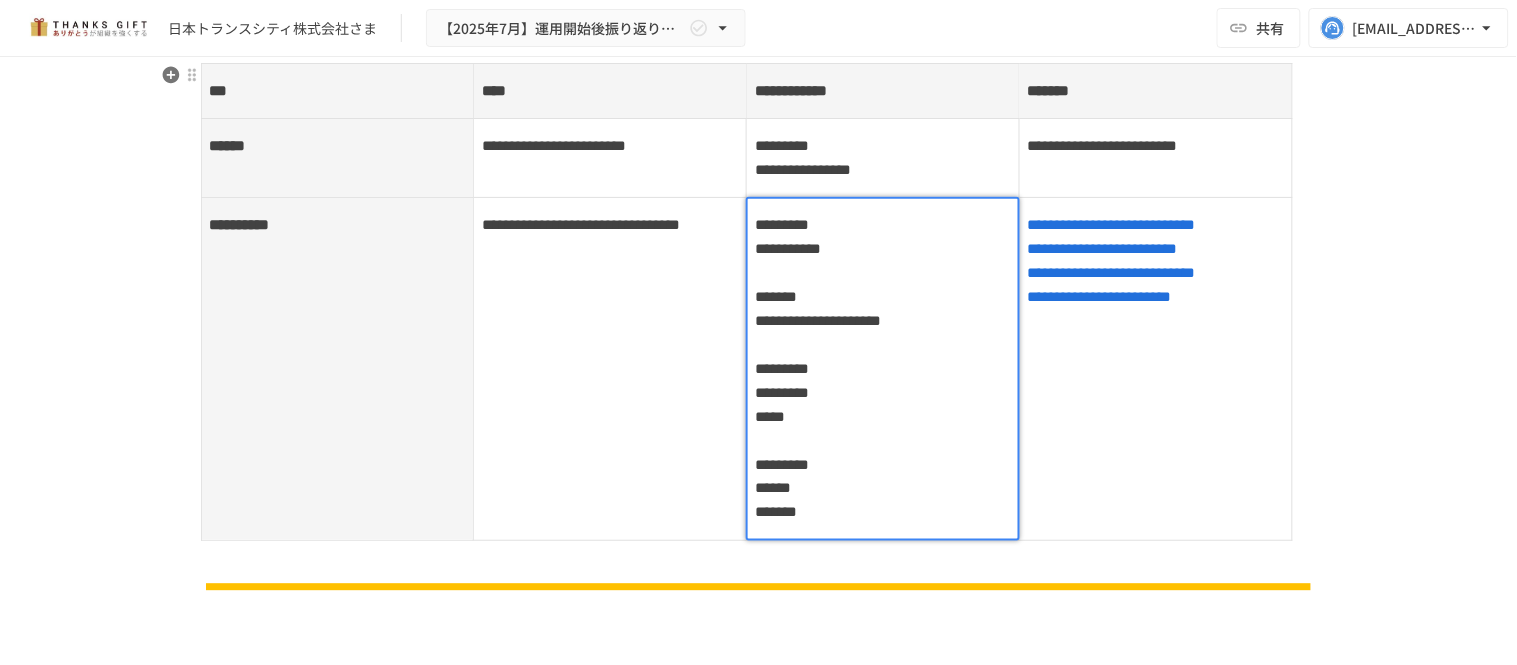 click on "**********" at bounding box center (883, 369) 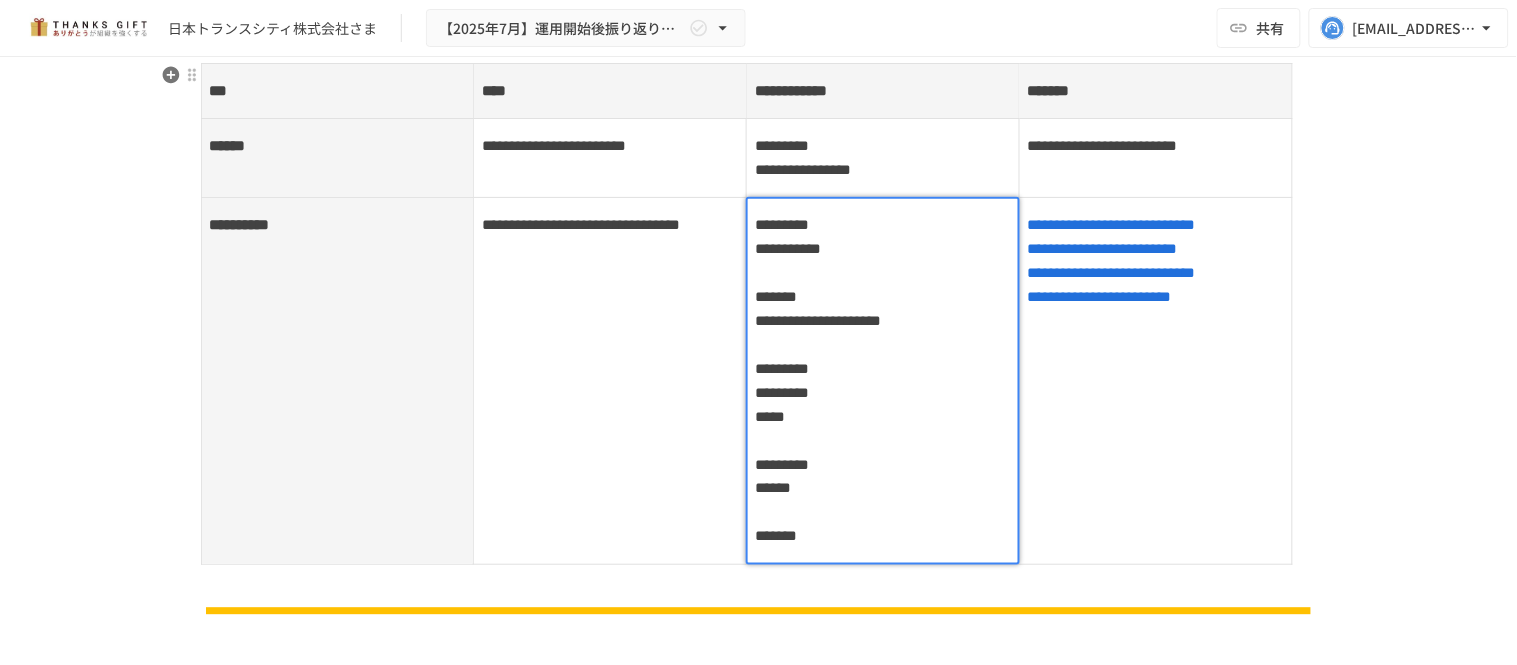 click on "**********" at bounding box center (883, 381) 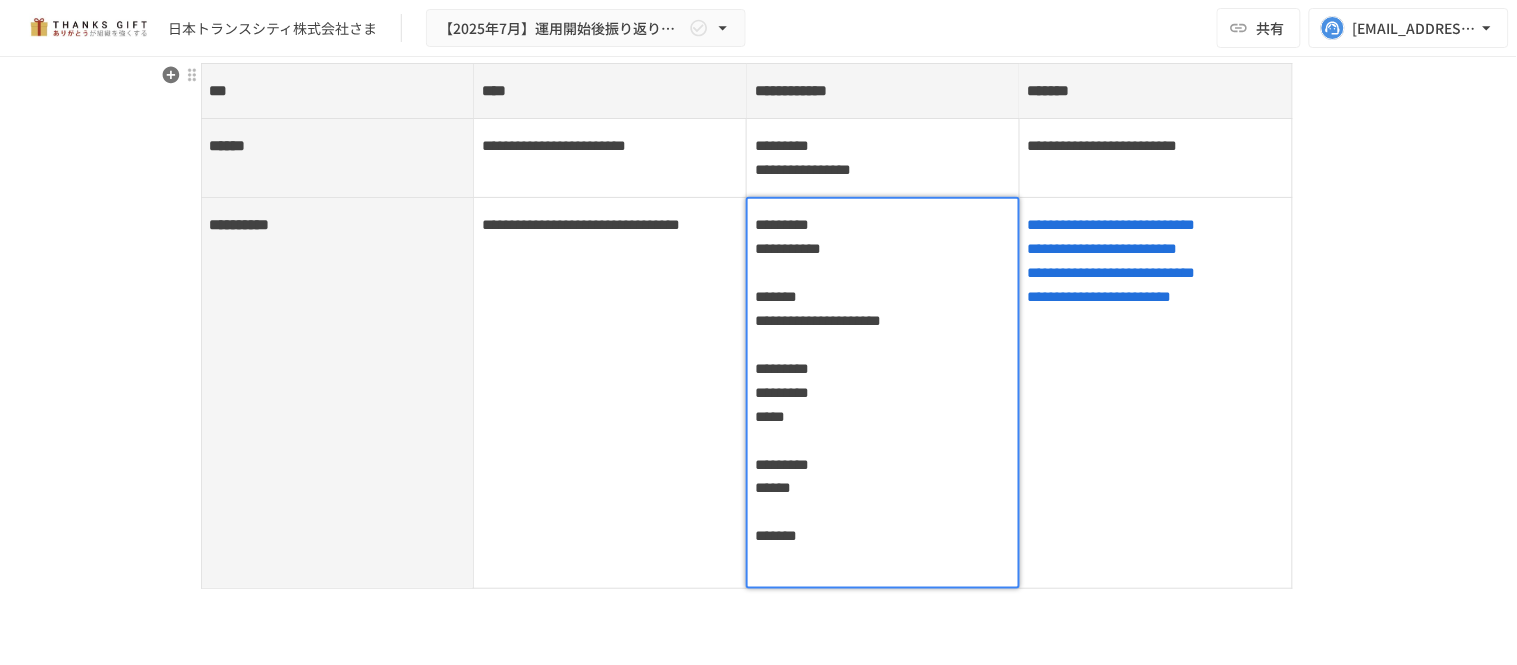 type 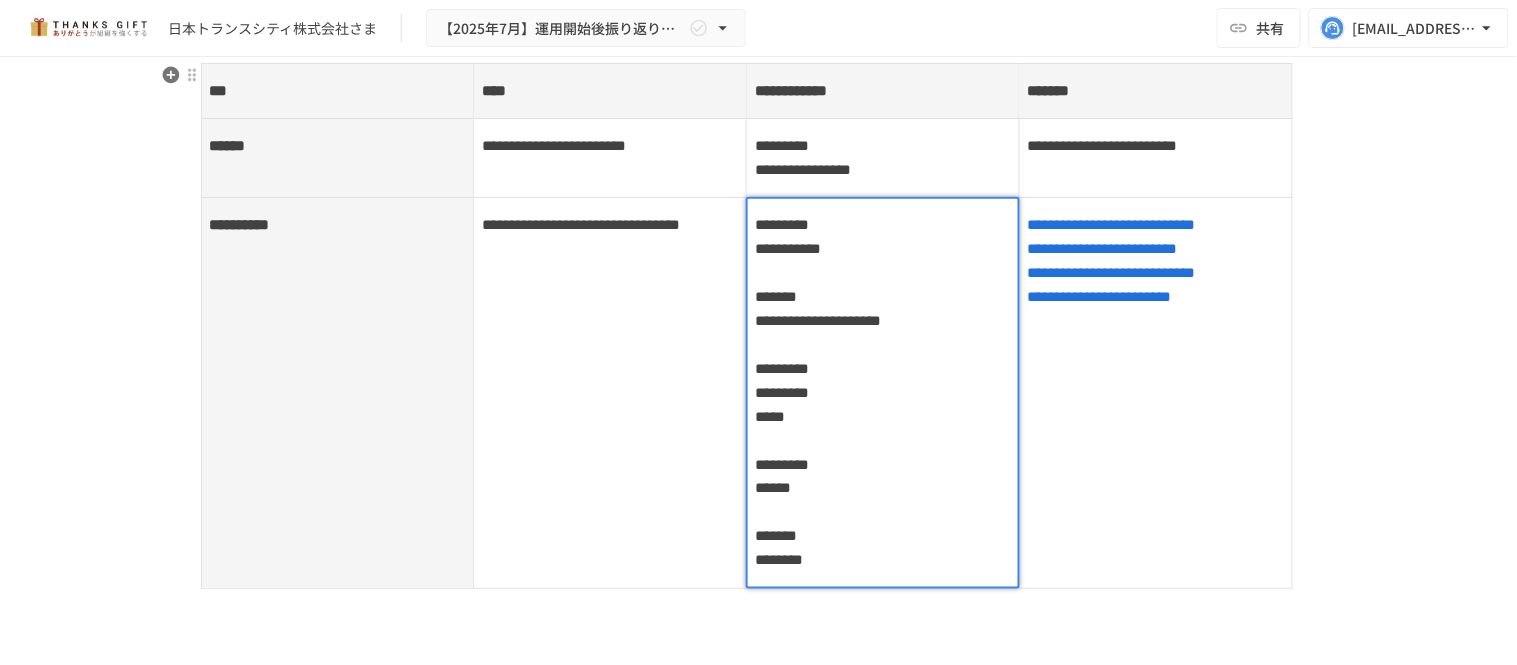 click on "**********" at bounding box center [1155, 393] 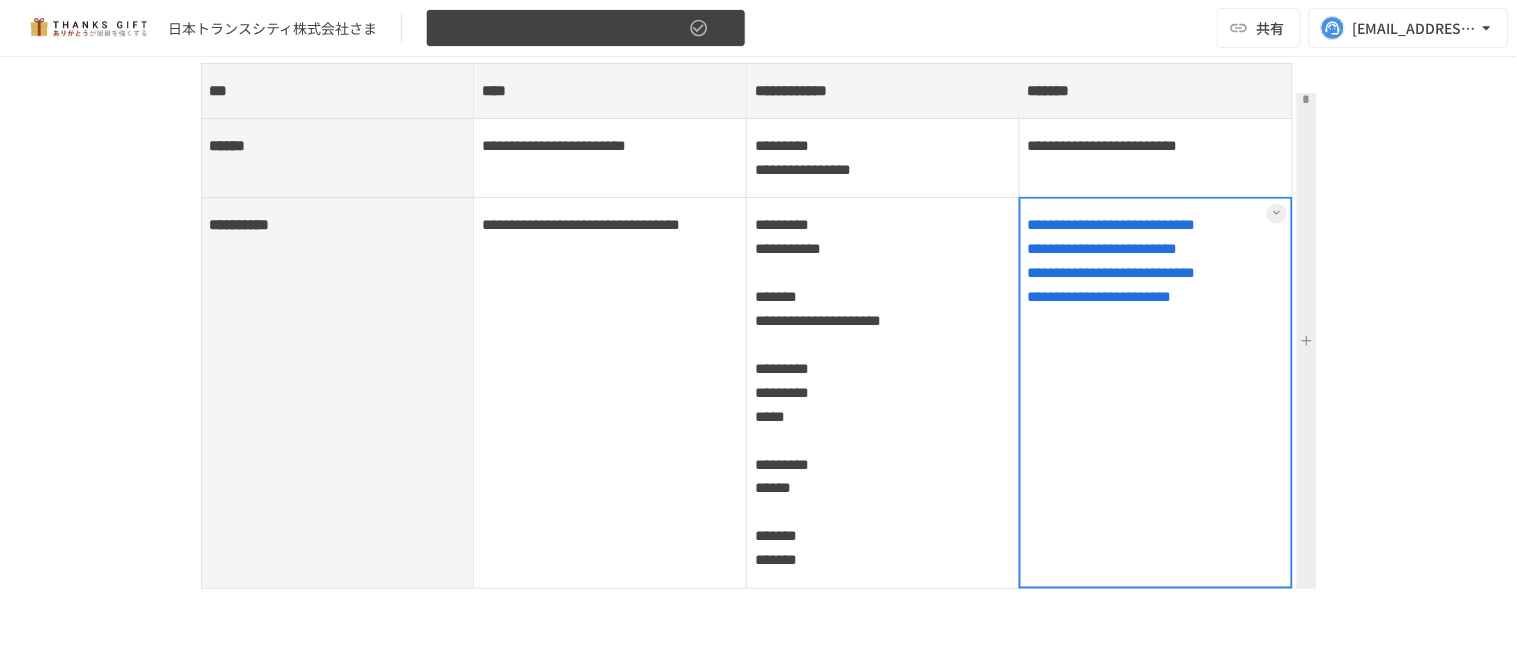 click 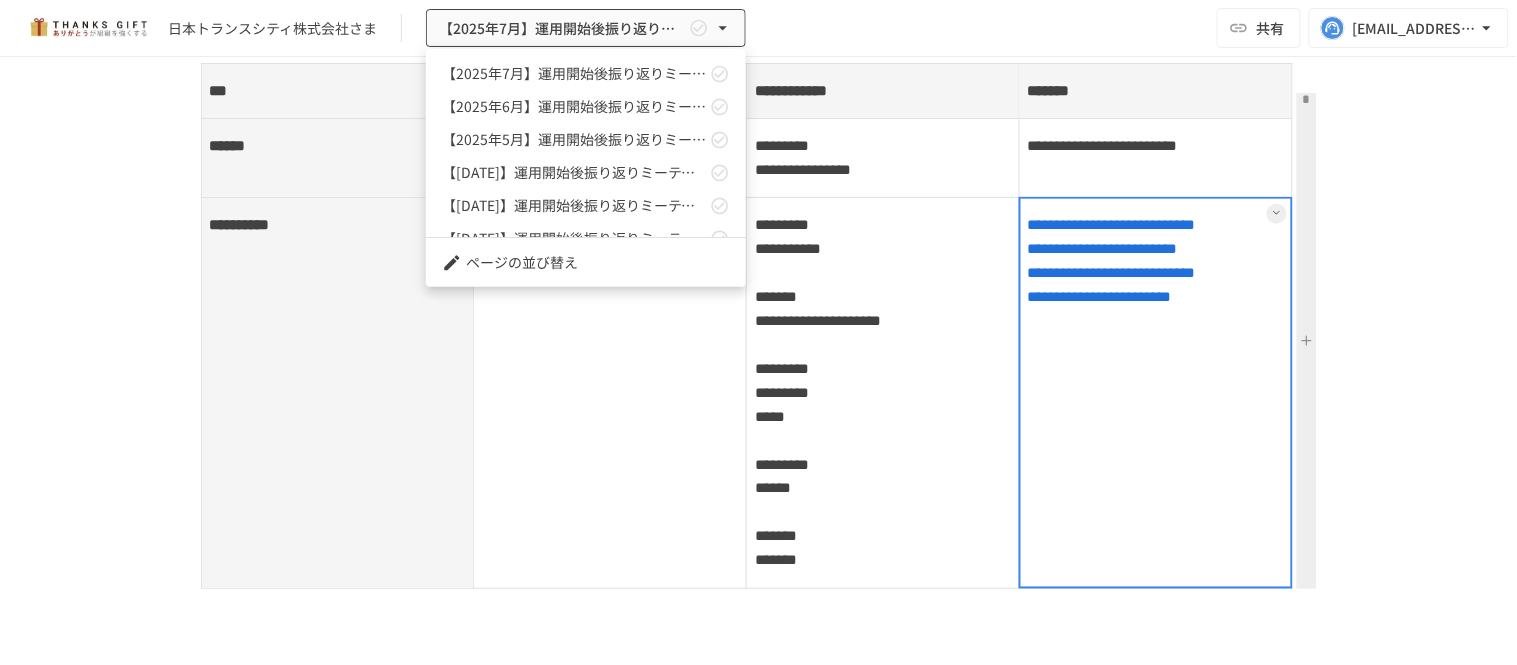 click at bounding box center [758, 332] 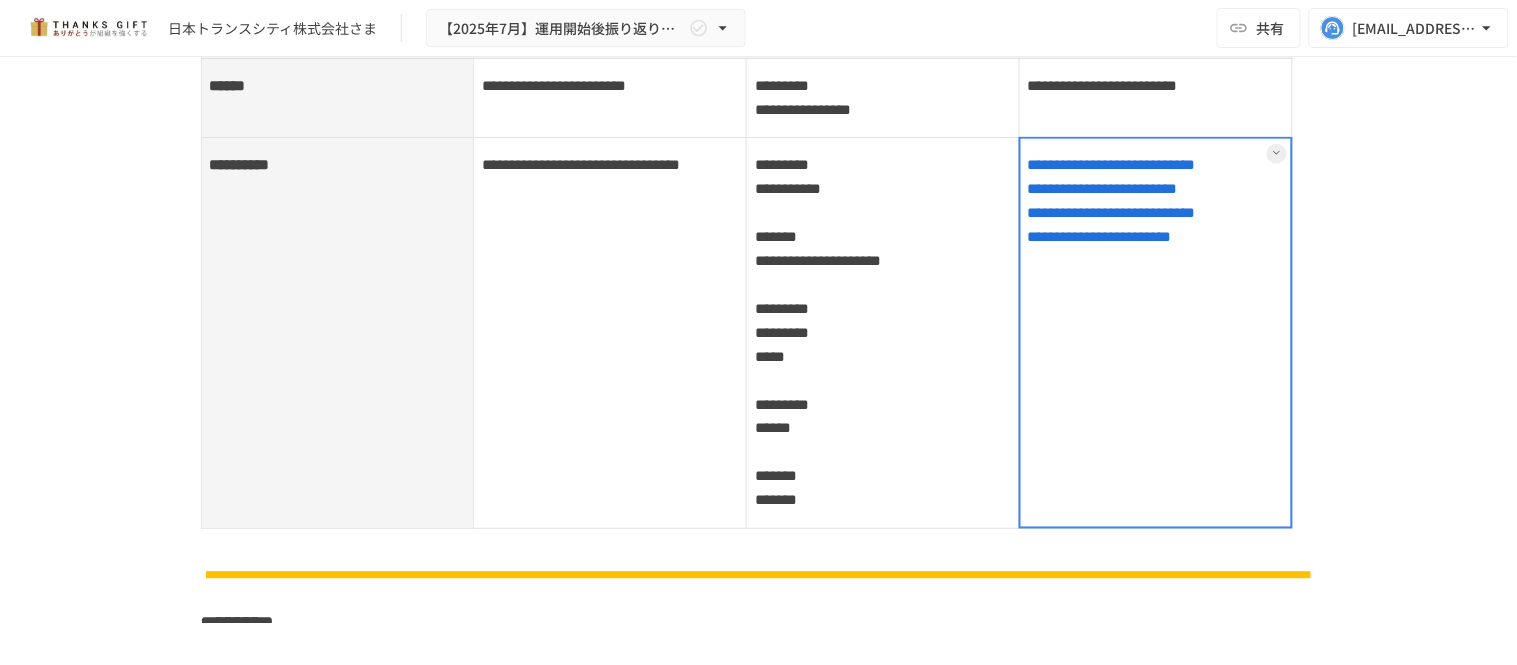 scroll, scrollTop: 666, scrollLeft: 0, axis: vertical 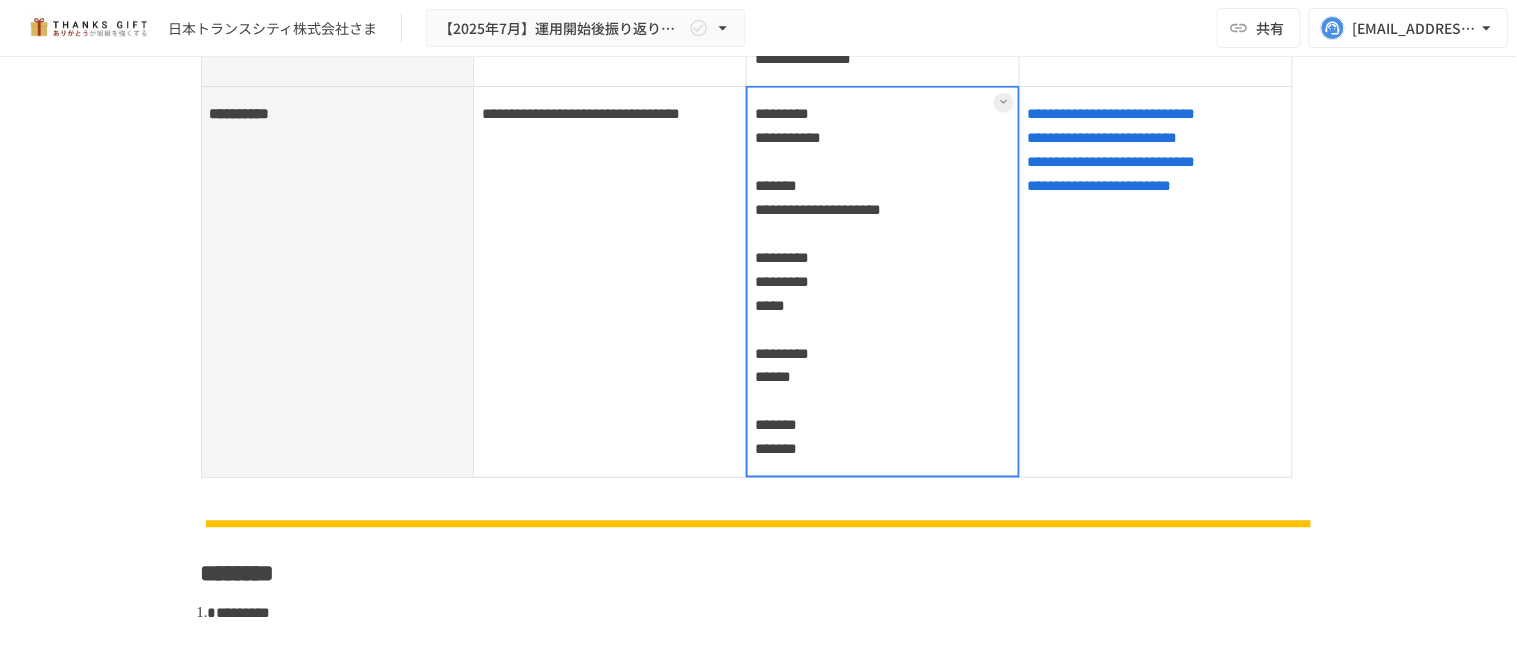 click on "**********" at bounding box center (883, 282) 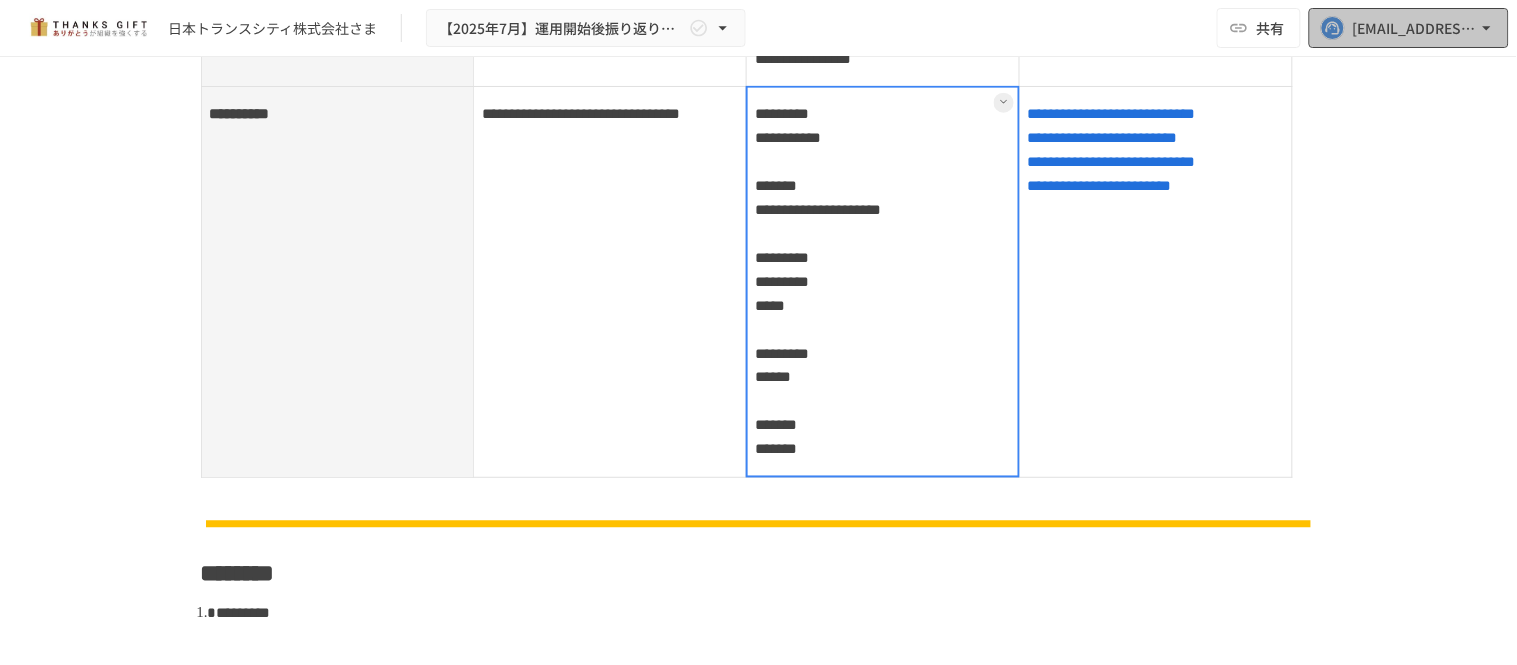 click 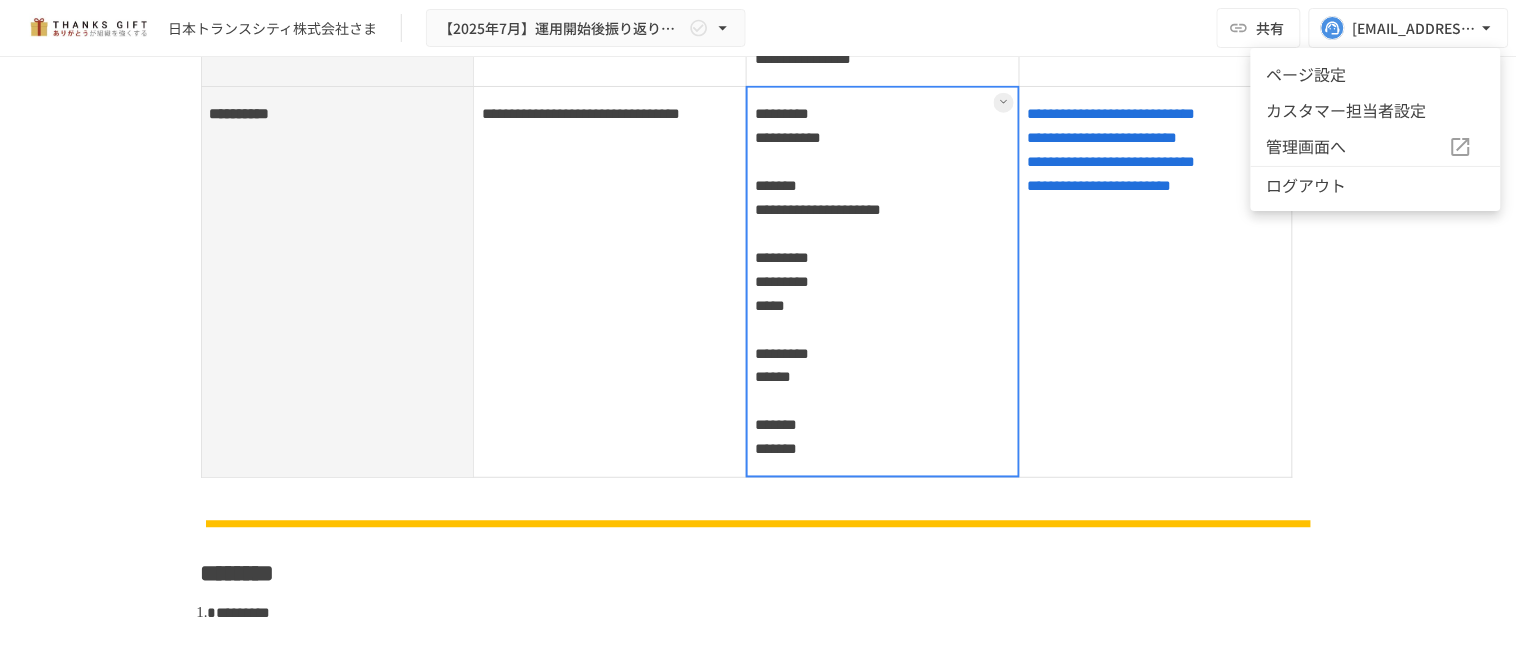 click at bounding box center [758, 332] 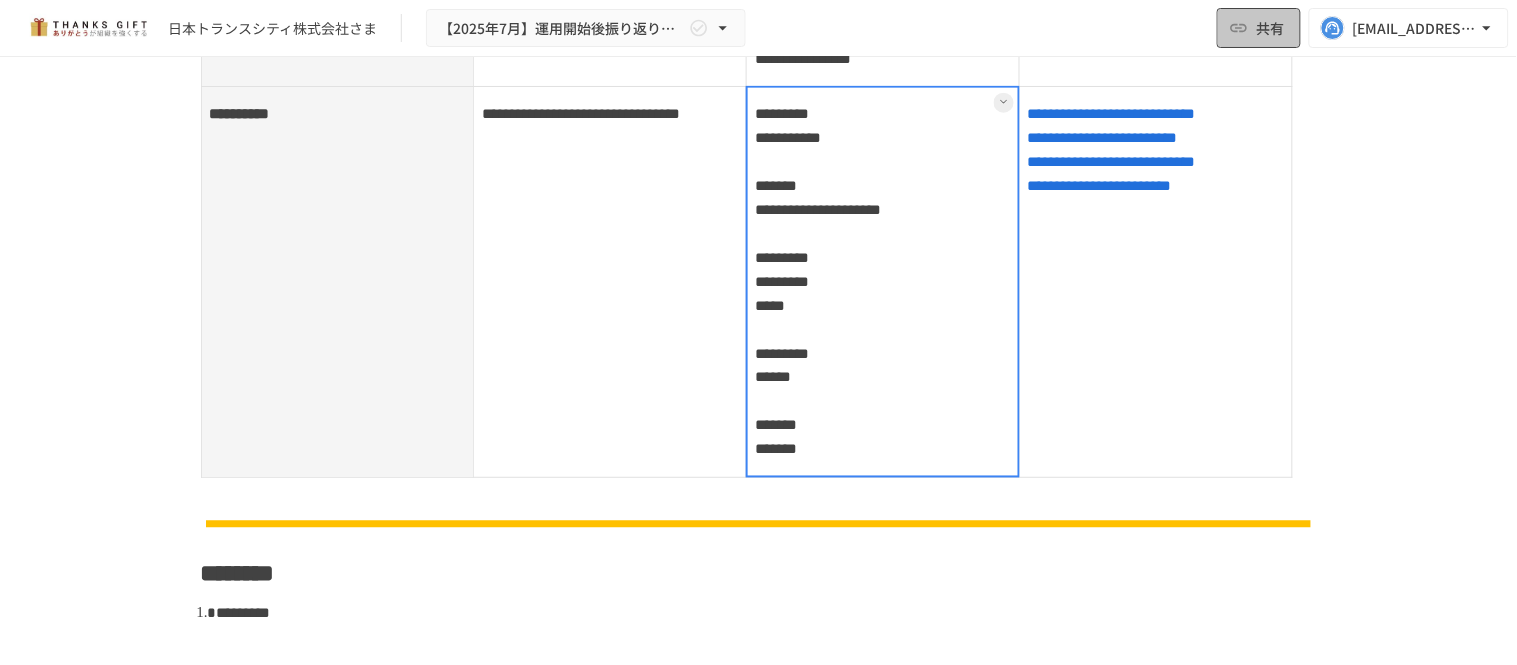 click on "共有" at bounding box center (1259, 28) 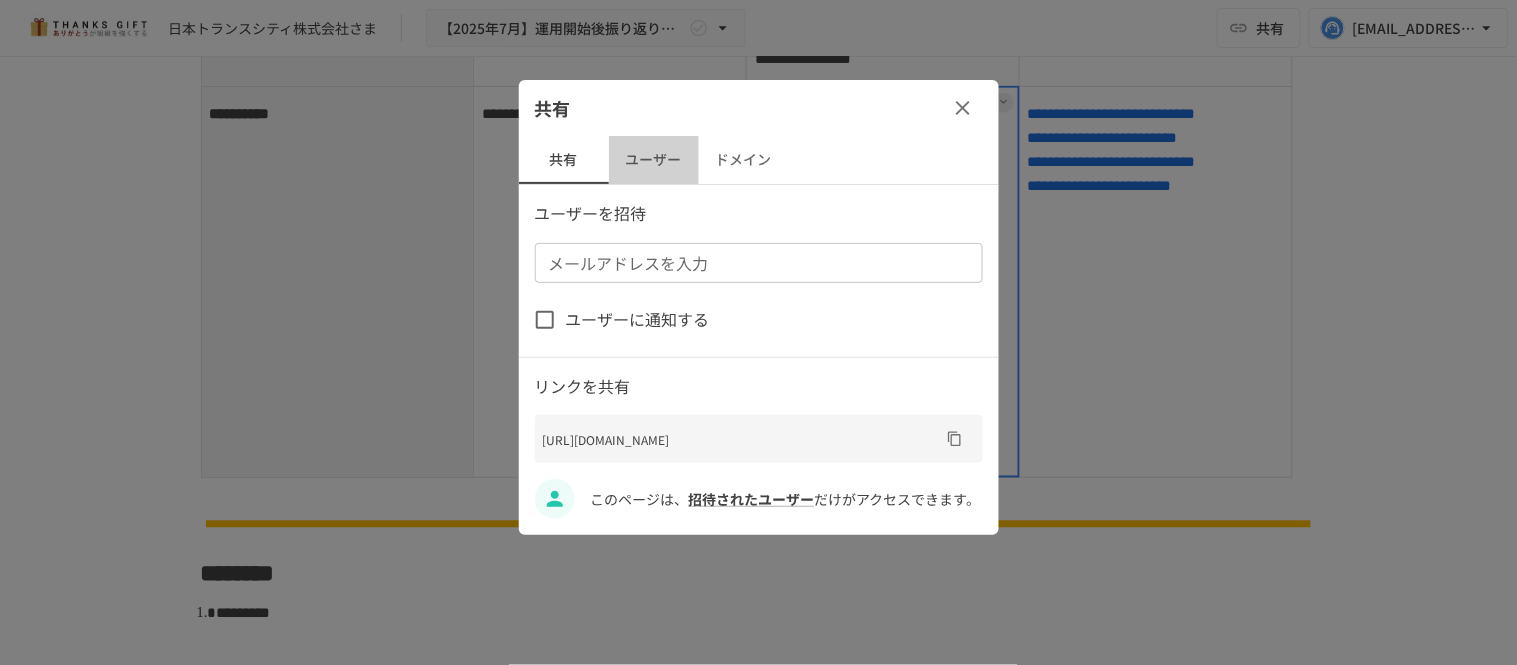 click on "ユーザー" at bounding box center (654, 160) 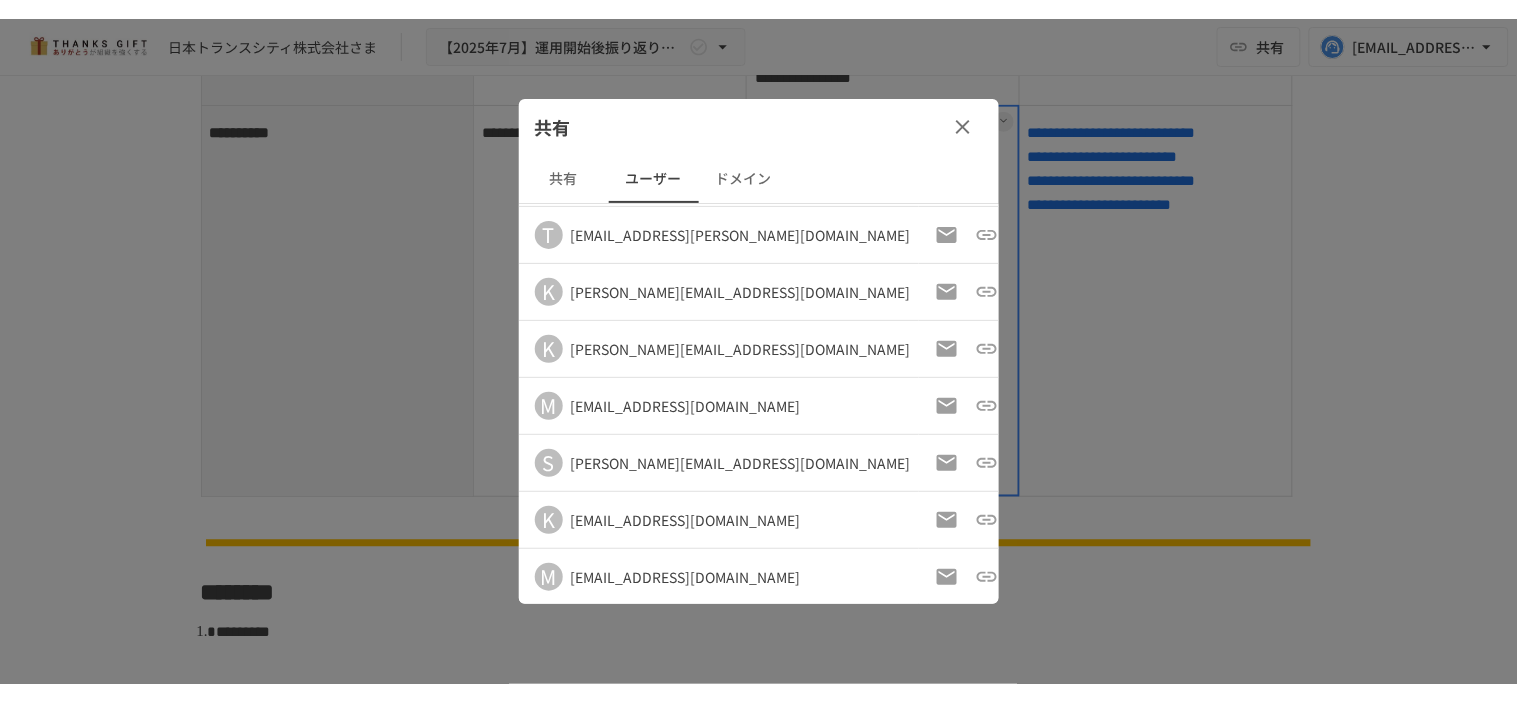 scroll, scrollTop: 113, scrollLeft: 0, axis: vertical 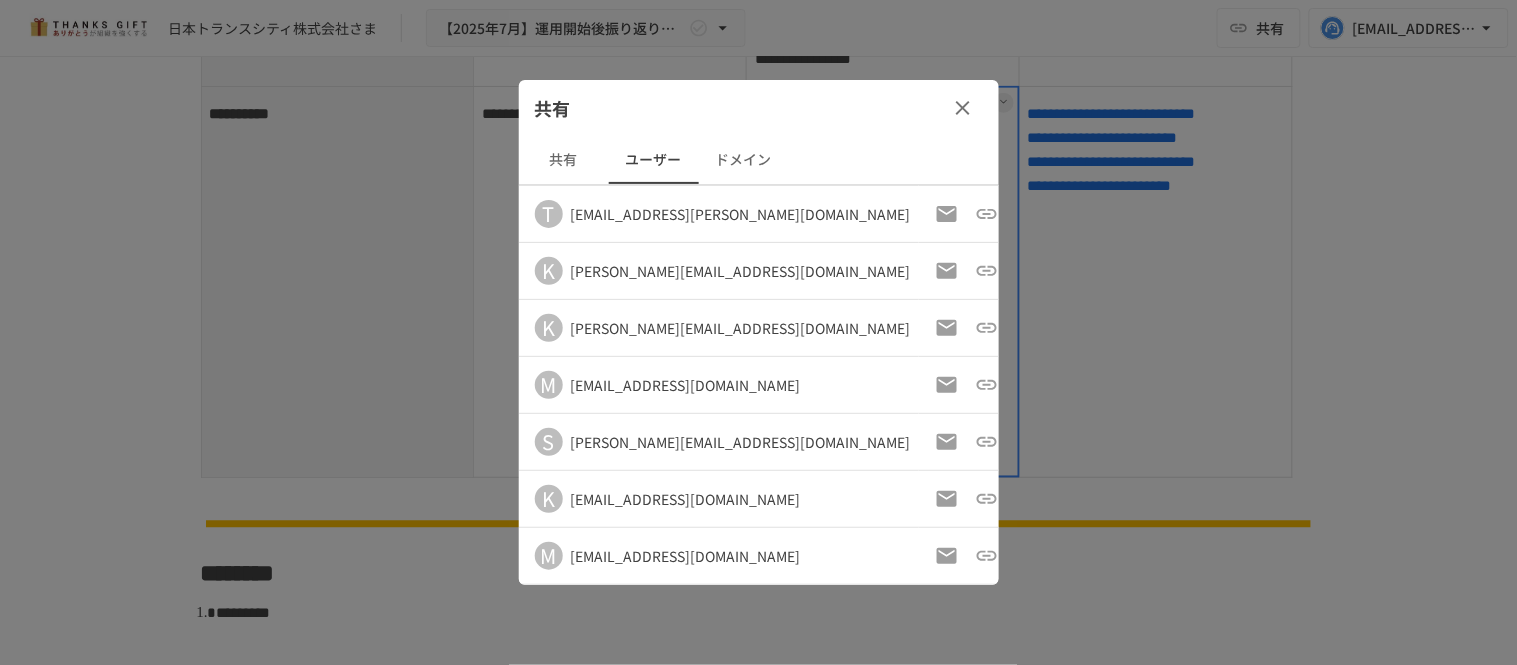 click at bounding box center [758, 332] 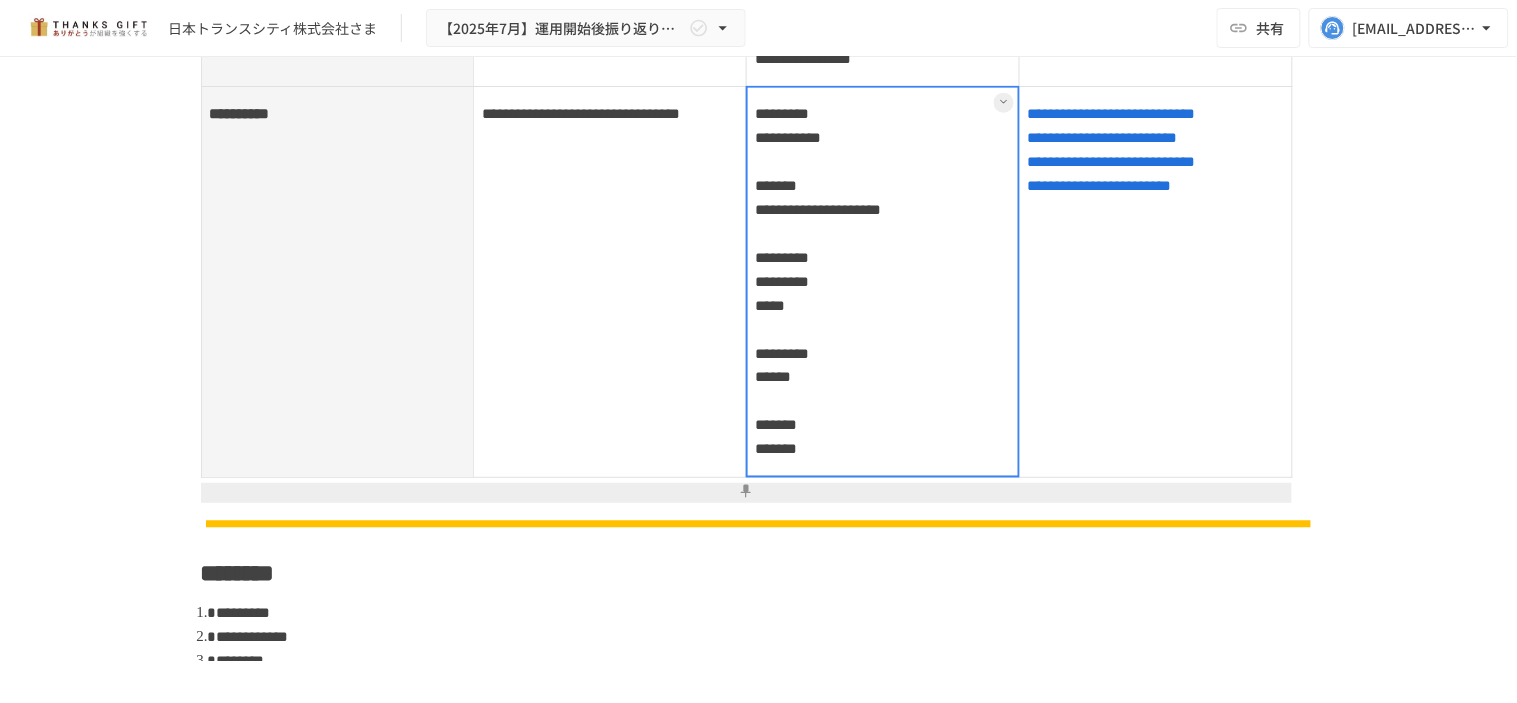 click at bounding box center [883, 282] 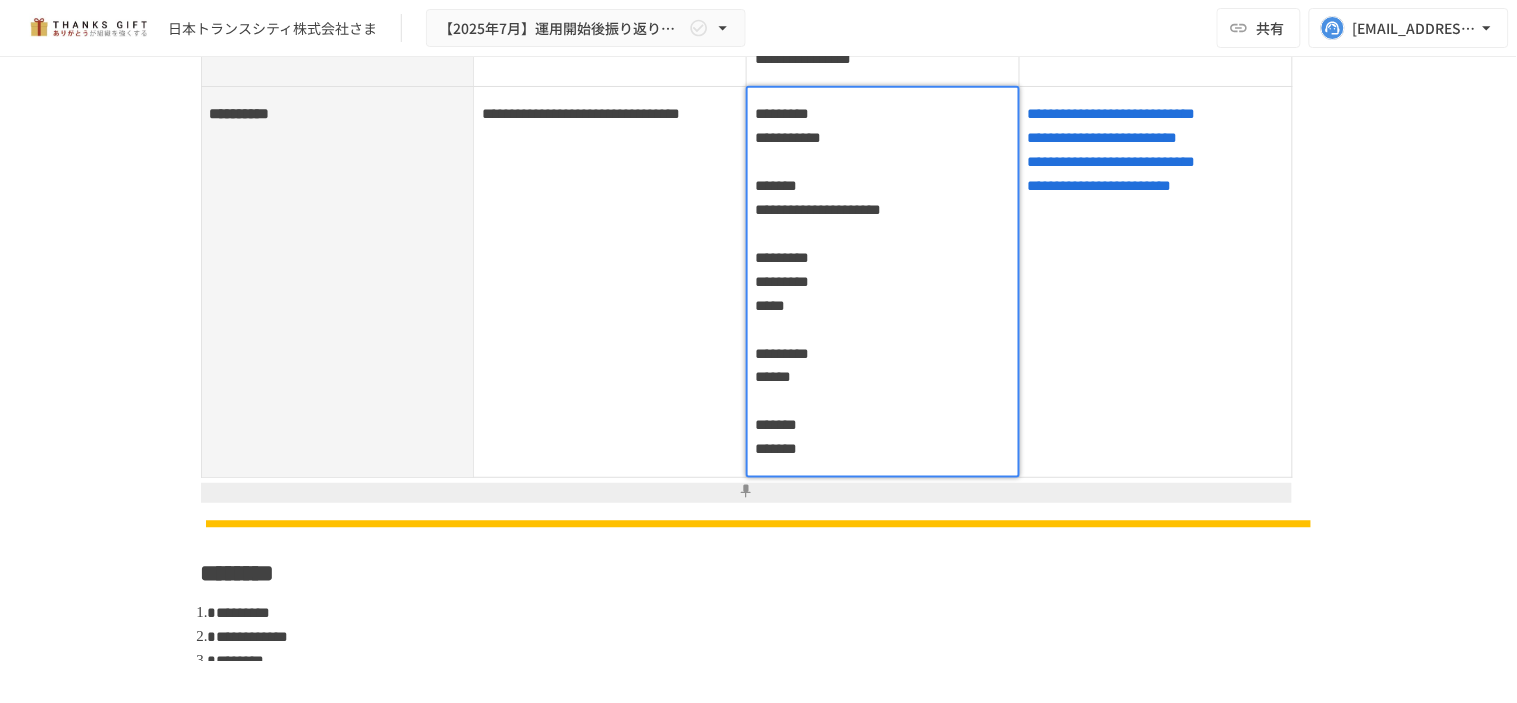 click on "**********" at bounding box center (883, 282) 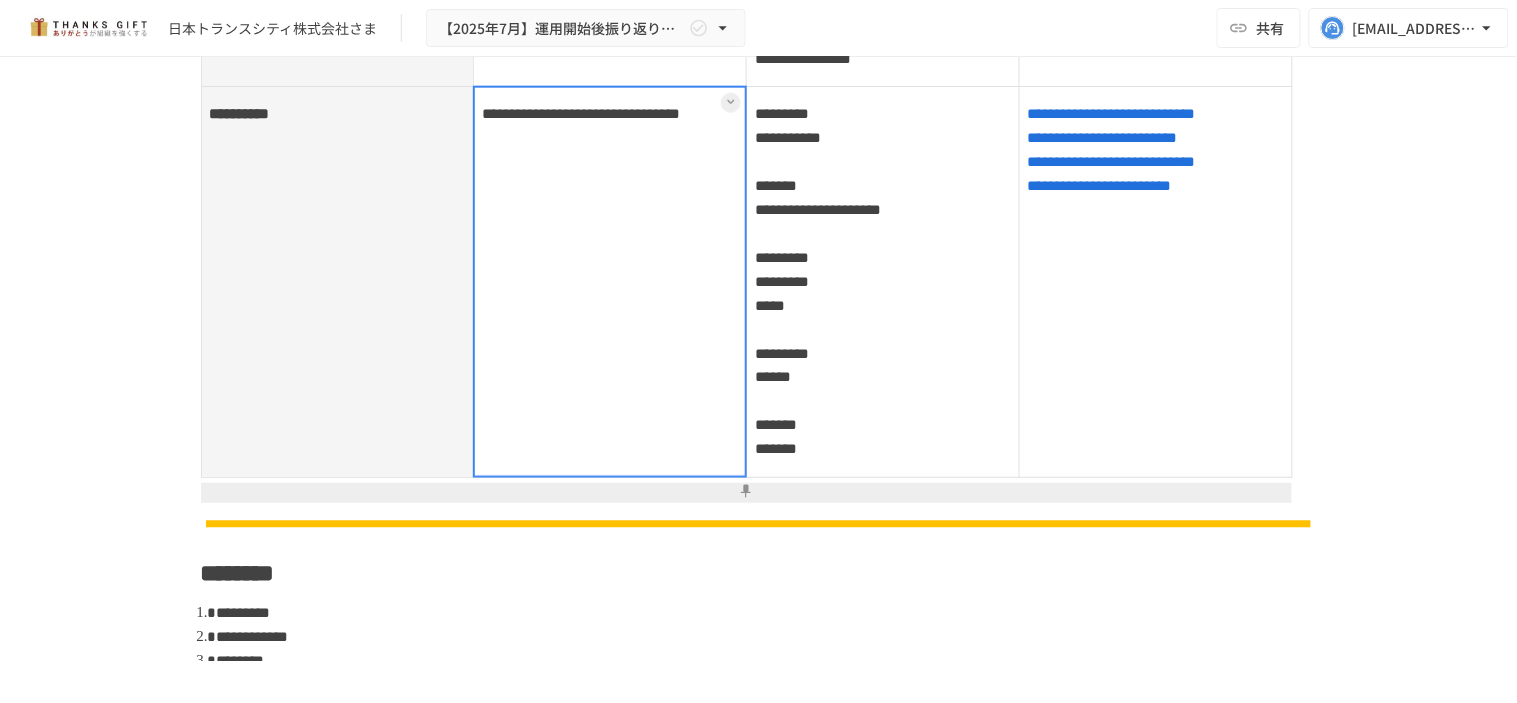 click on "**********" at bounding box center (610, 282) 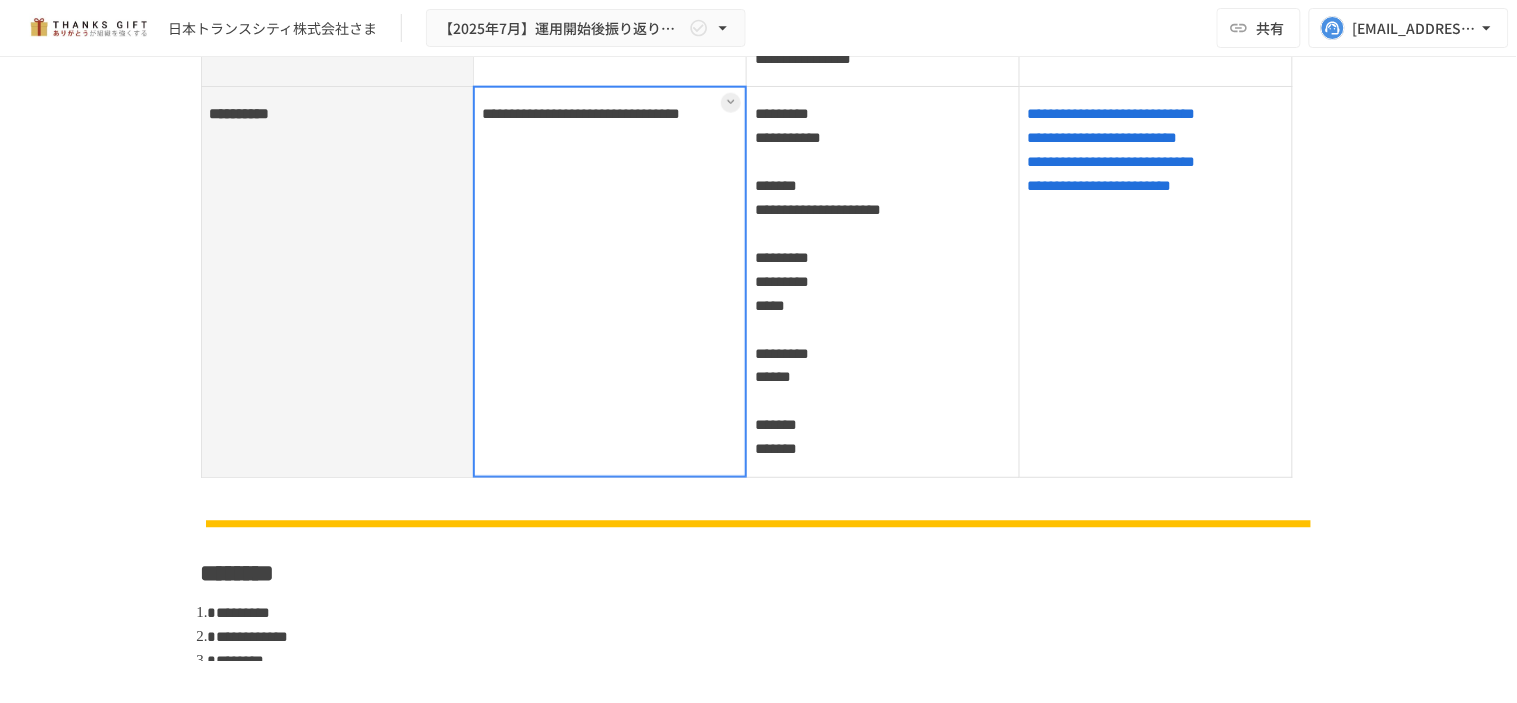 click on "**********" at bounding box center (759, 4815) 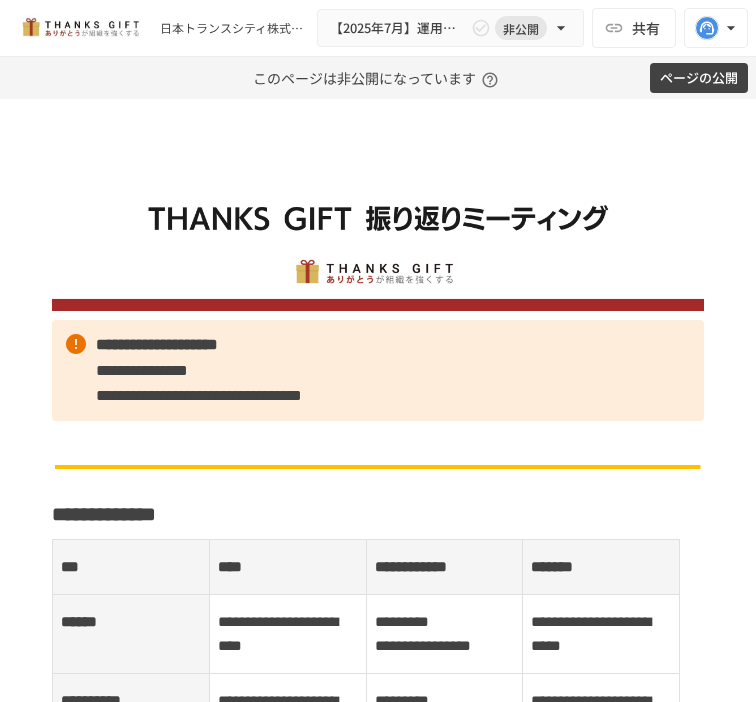 scroll, scrollTop: 0, scrollLeft: 0, axis: both 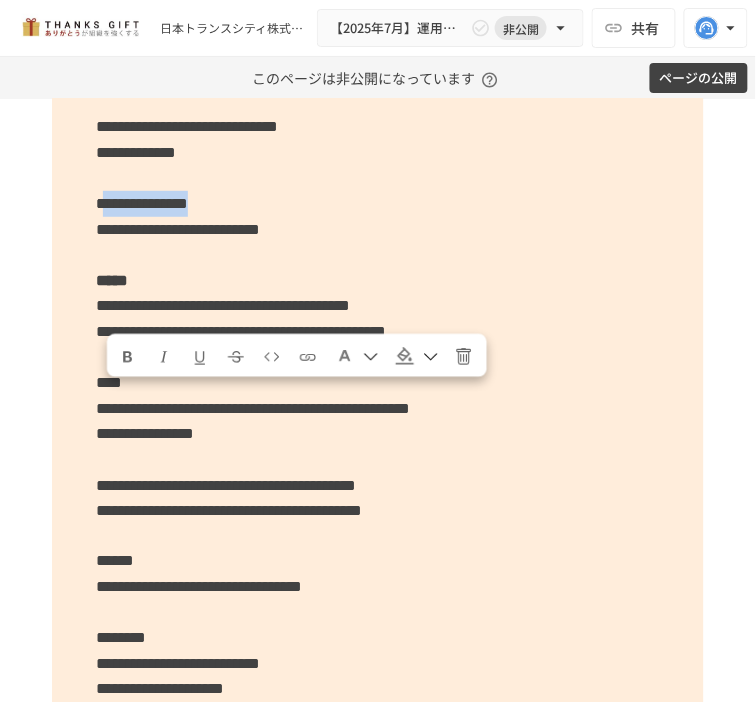 click on "**********" at bounding box center (378, 1139) 